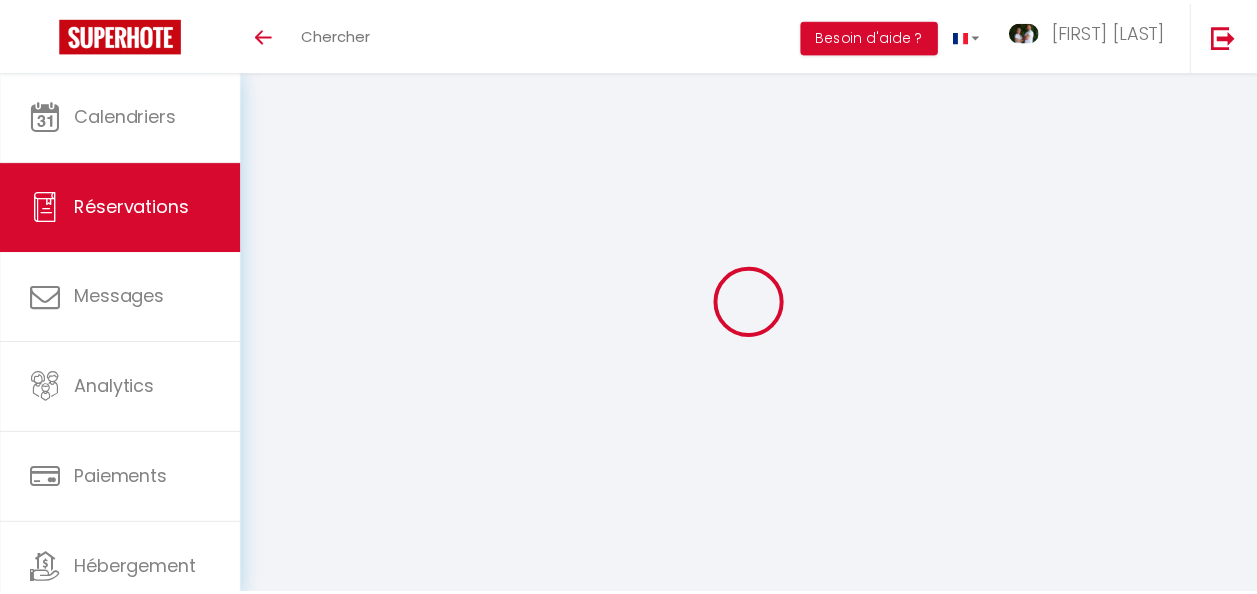 scroll, scrollTop: 0, scrollLeft: 0, axis: both 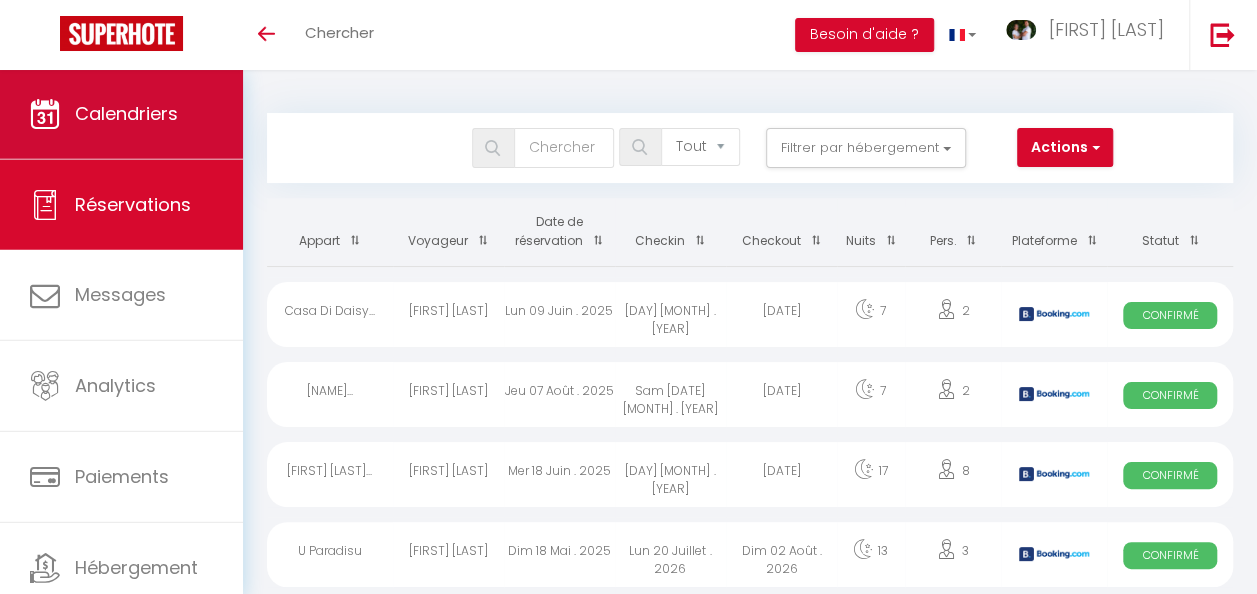 click on "Calendriers" at bounding box center (126, 113) 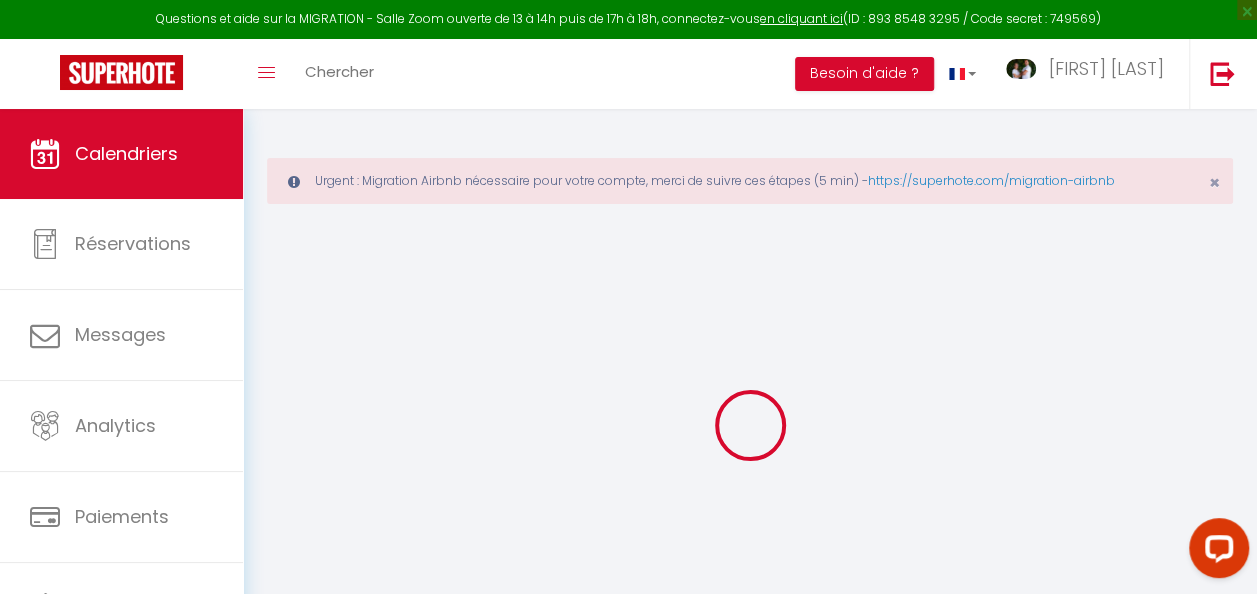 scroll, scrollTop: 0, scrollLeft: 0, axis: both 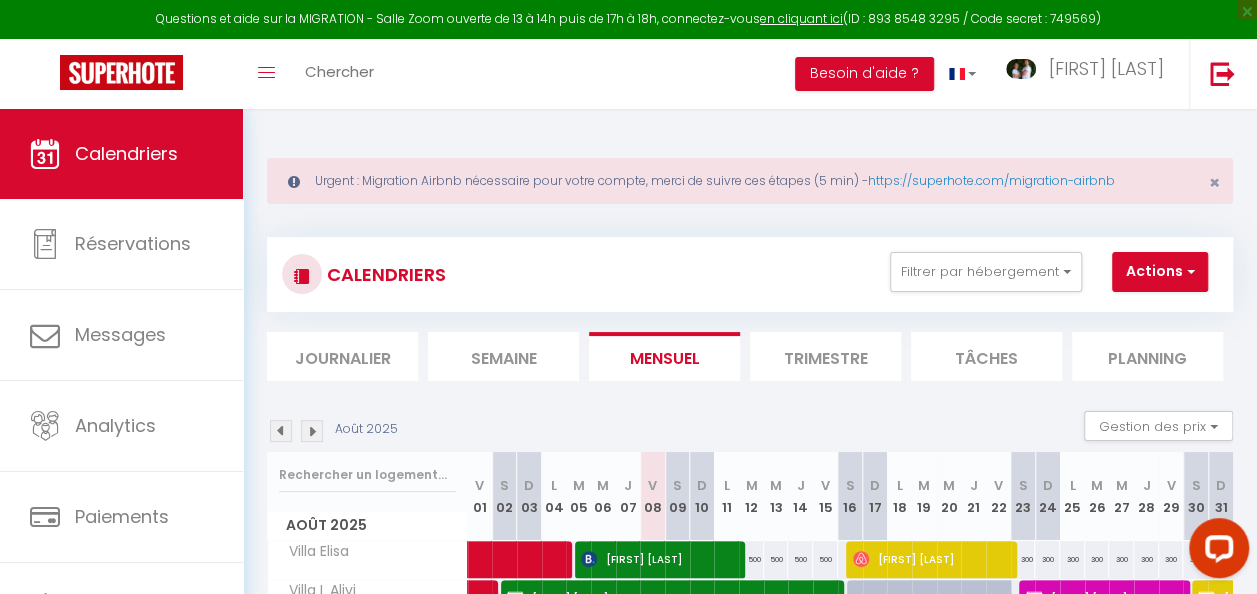 click on "Semaine" at bounding box center (503, 356) 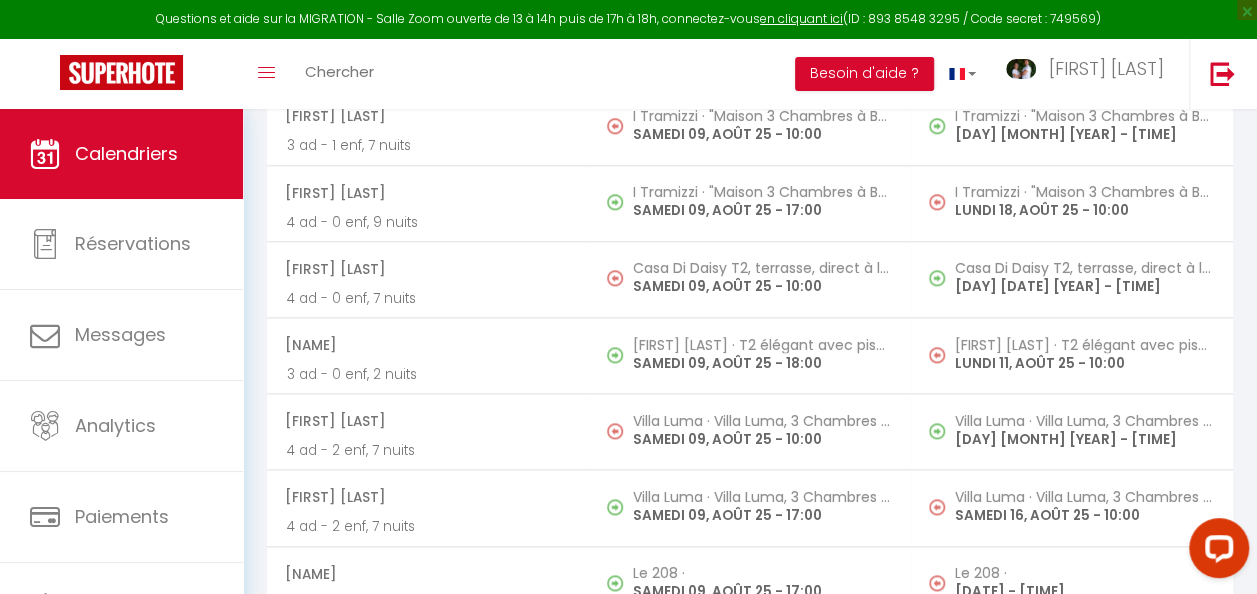 scroll, scrollTop: 4800, scrollLeft: 0, axis: vertical 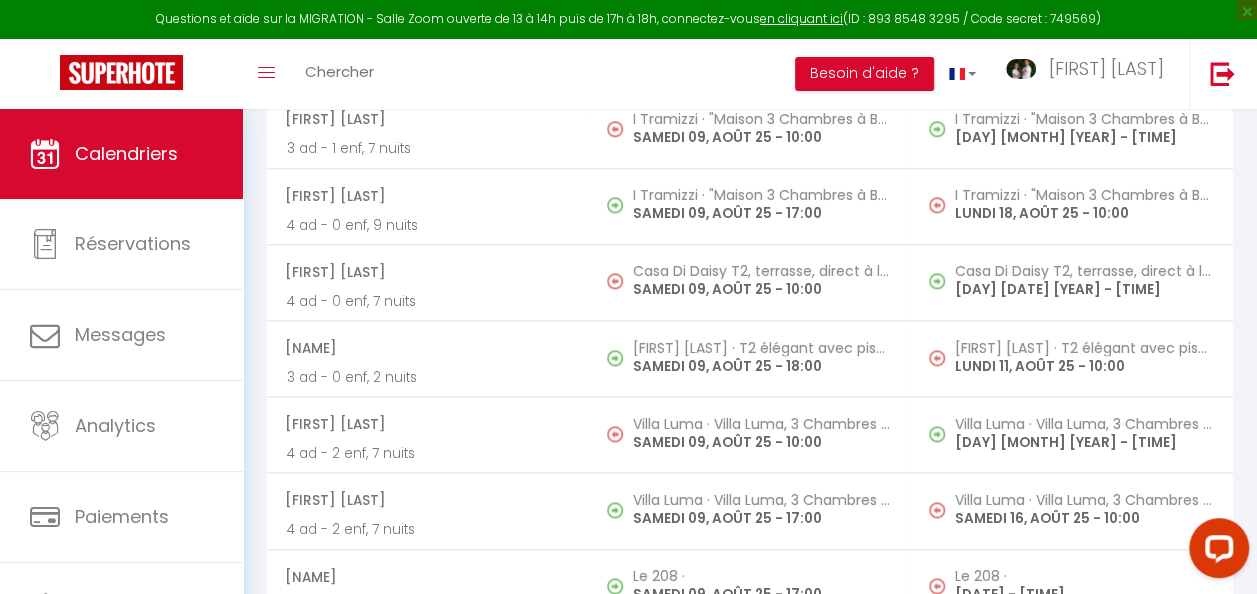 click on "SAMEDI 09, AOÛT 25
- 18:00" at bounding box center [762, 366] 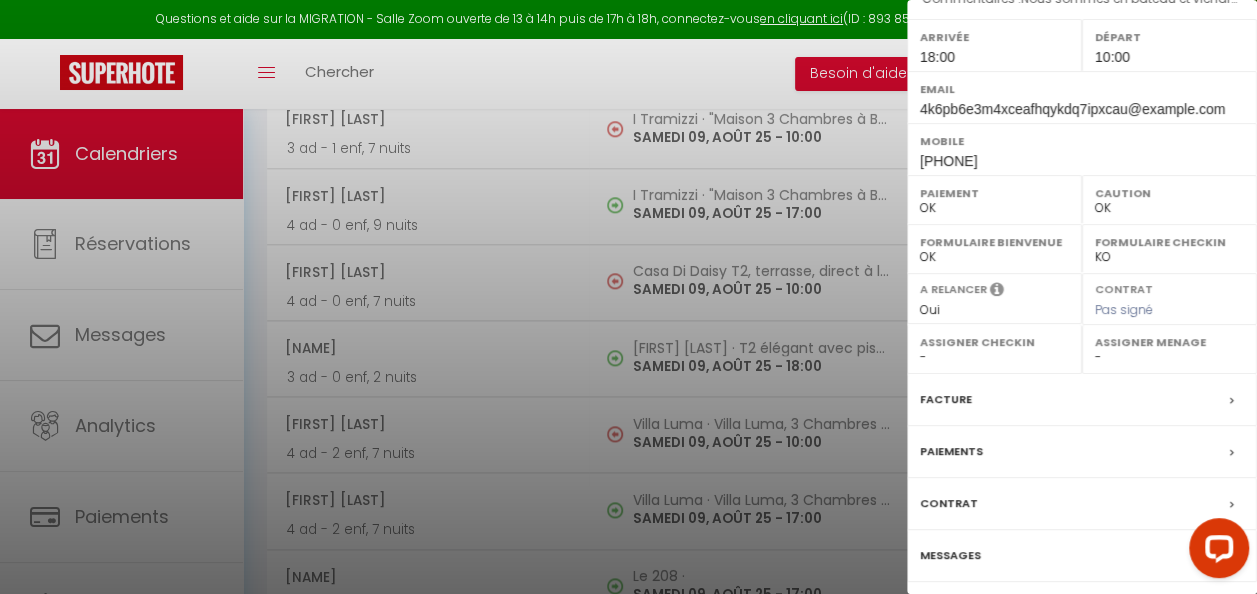 scroll, scrollTop: 385, scrollLeft: 0, axis: vertical 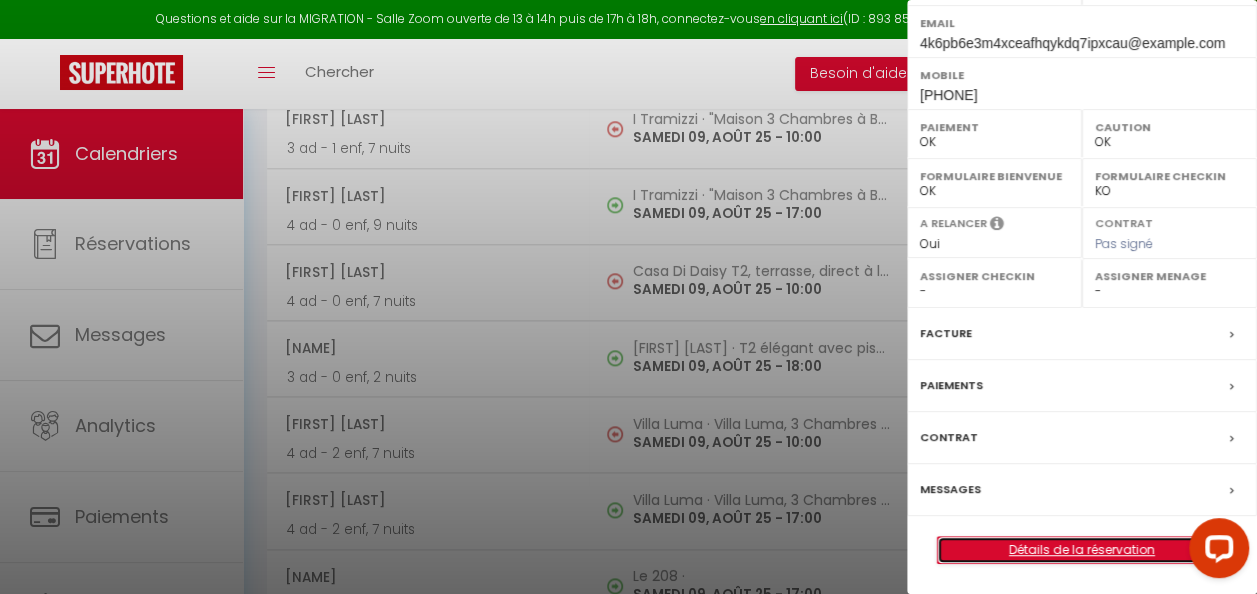 click on "Détails de la réservation" at bounding box center (1082, 550) 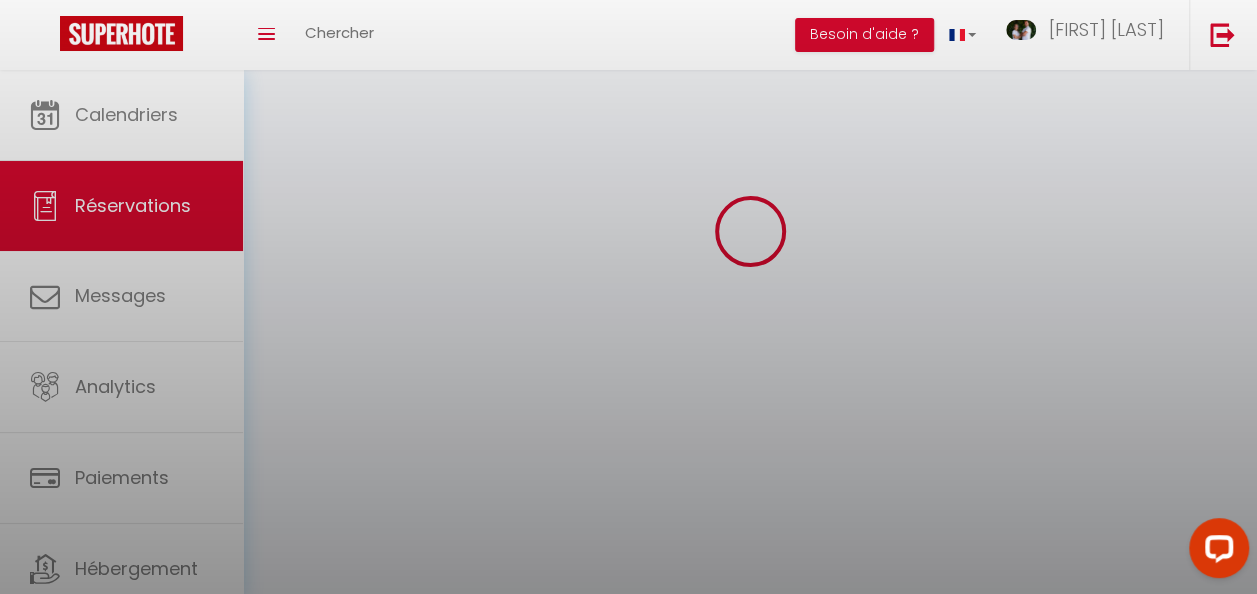 scroll, scrollTop: 0, scrollLeft: 0, axis: both 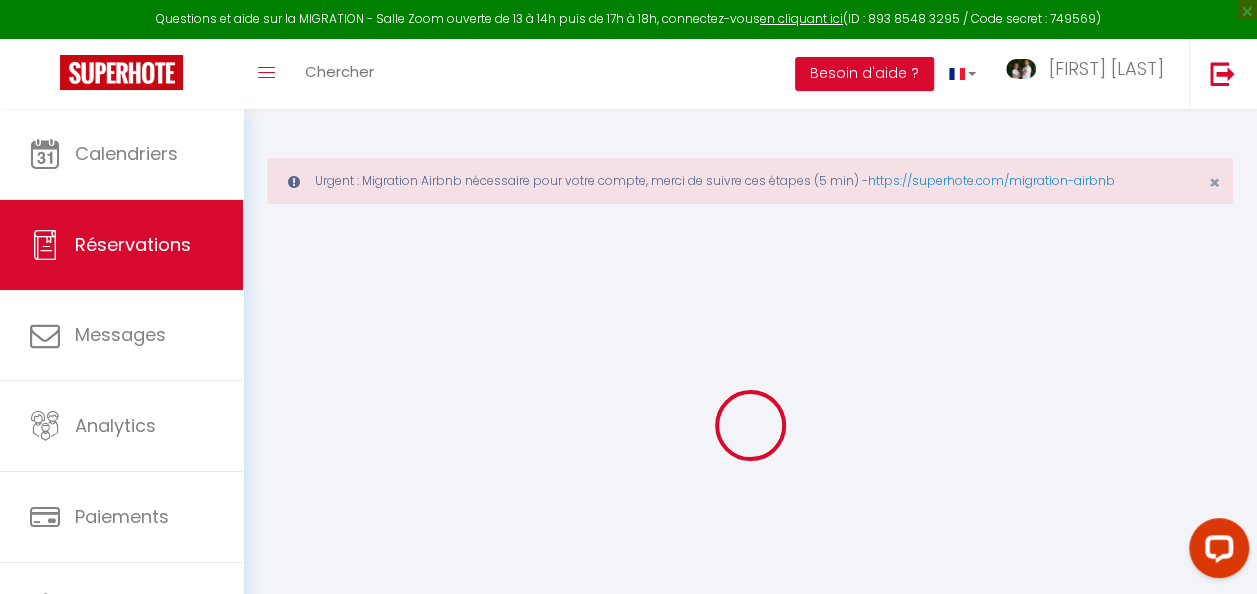 type on "Florence" 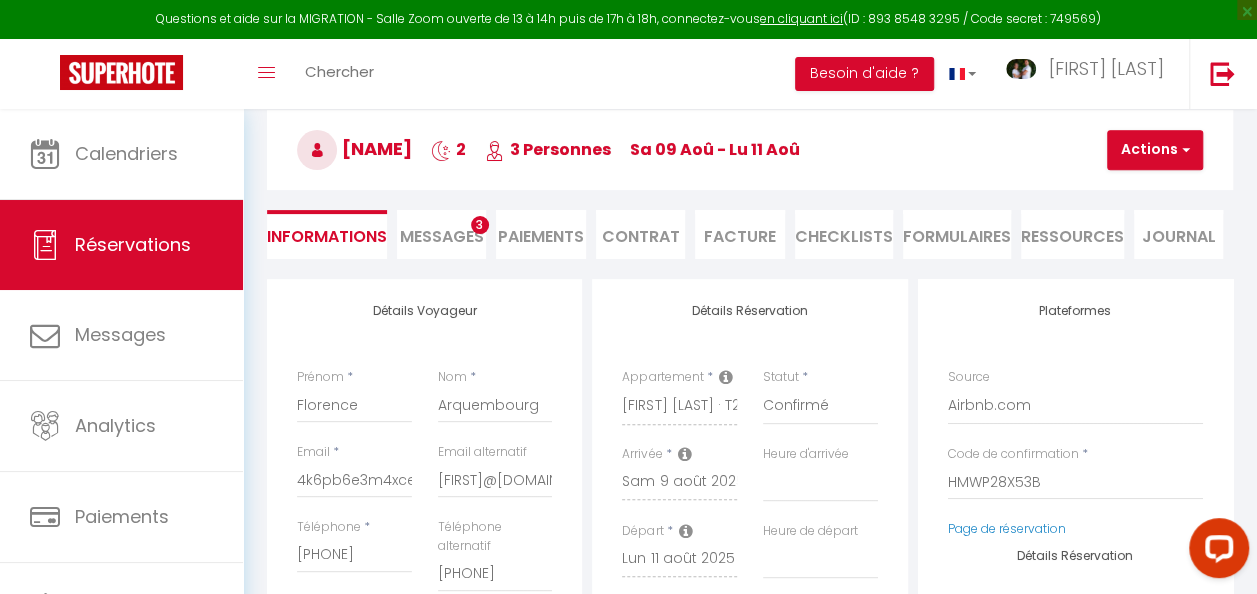 select 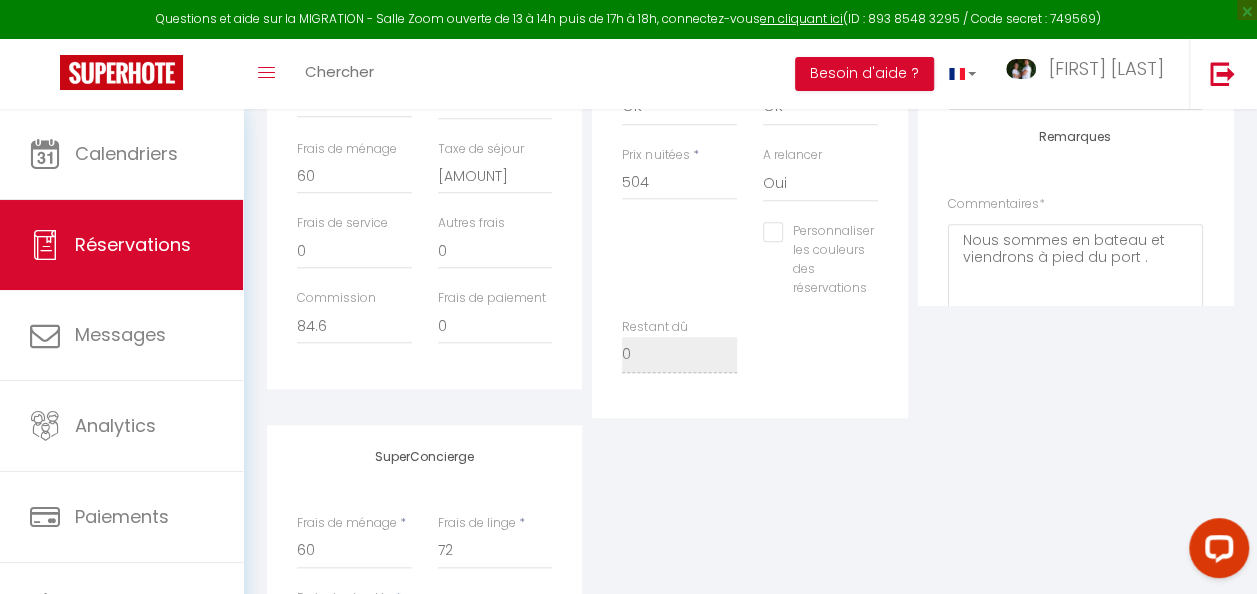select 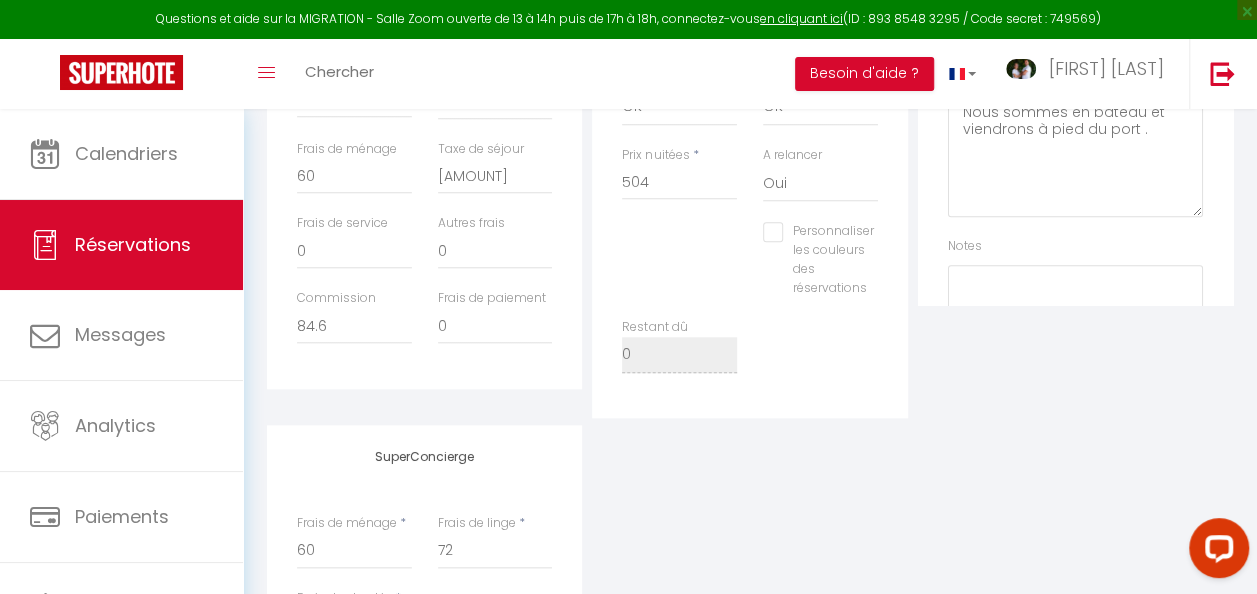 scroll, scrollTop: 252, scrollLeft: 0, axis: vertical 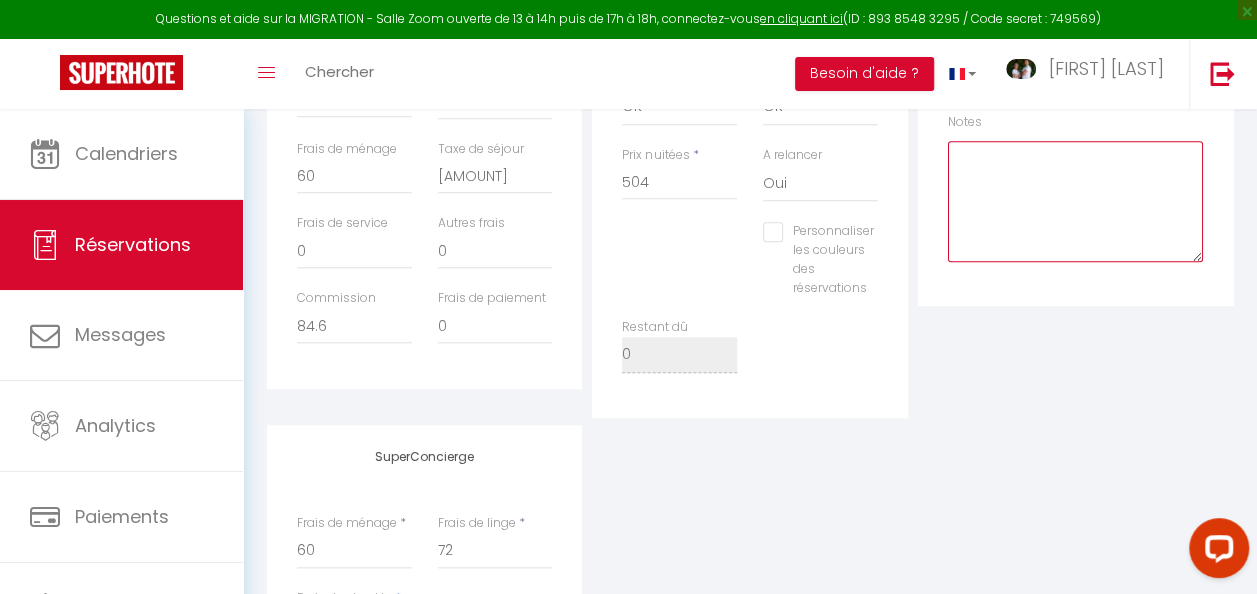 click at bounding box center (1075, 201) 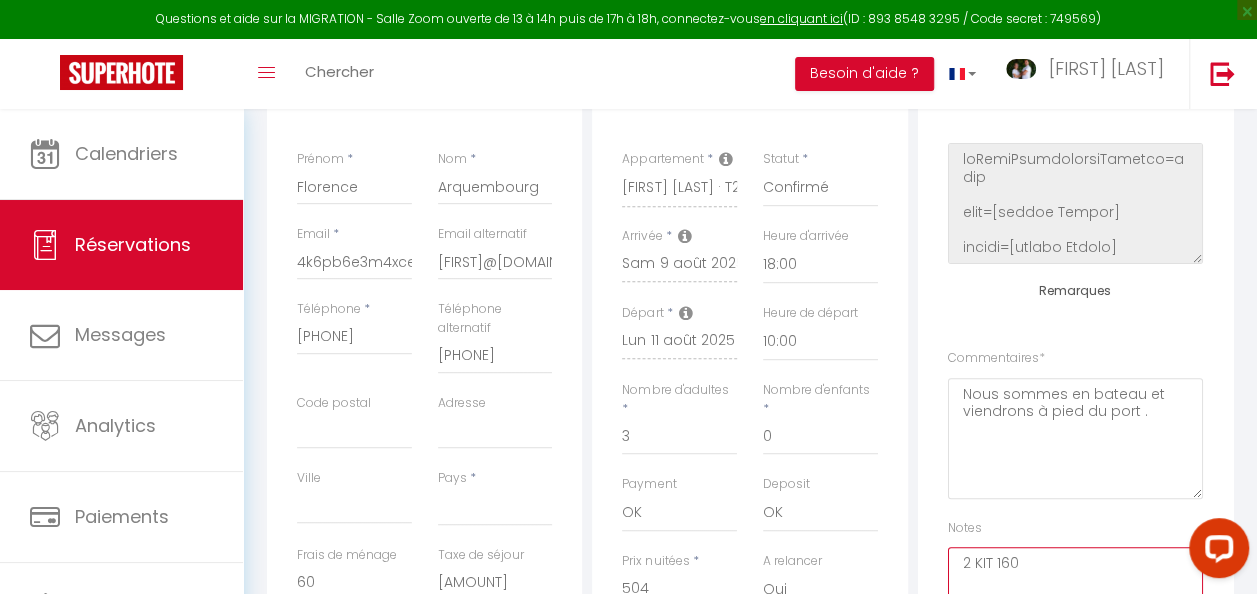 scroll, scrollTop: 0, scrollLeft: 0, axis: both 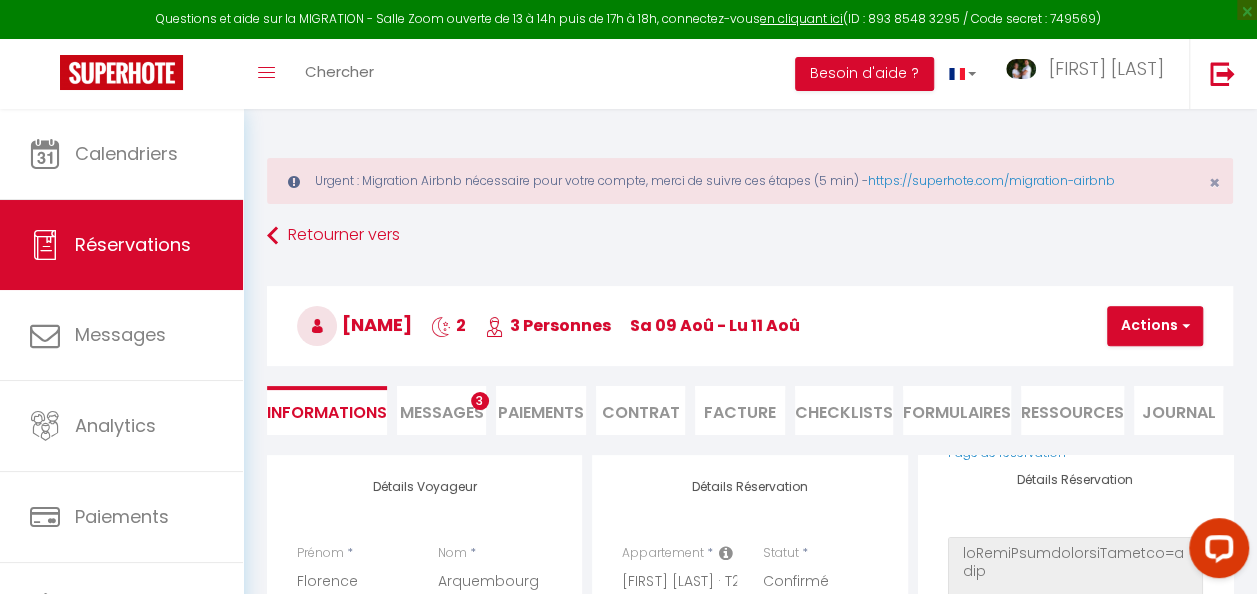 type on "2 KIT 160" 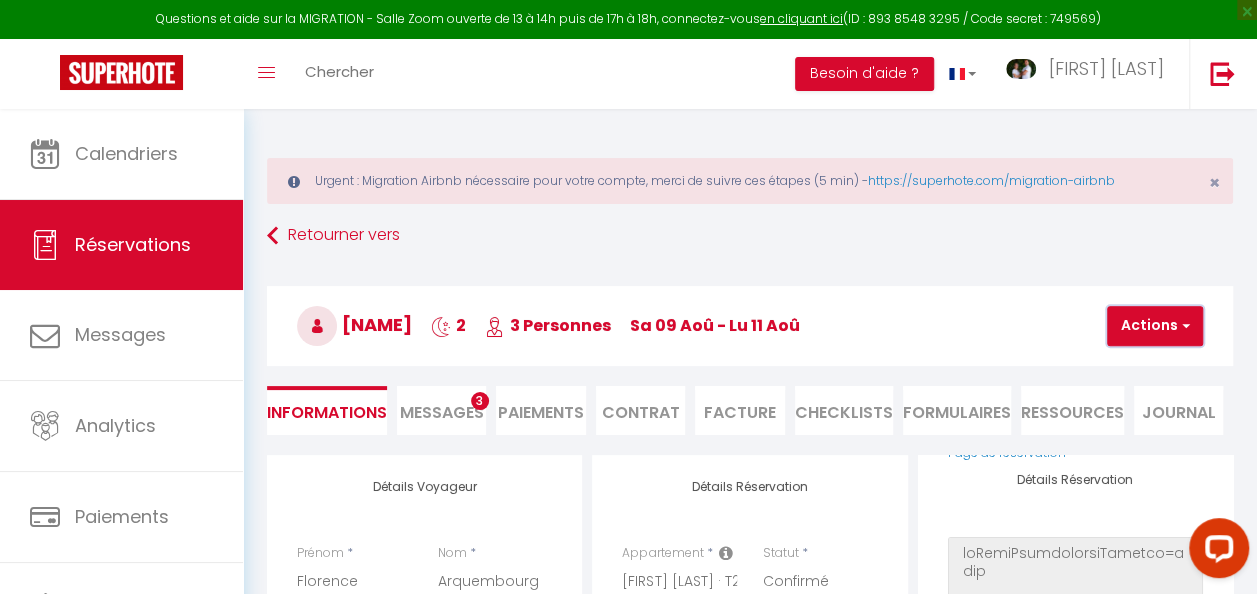 click on "Actions" at bounding box center [1155, 326] 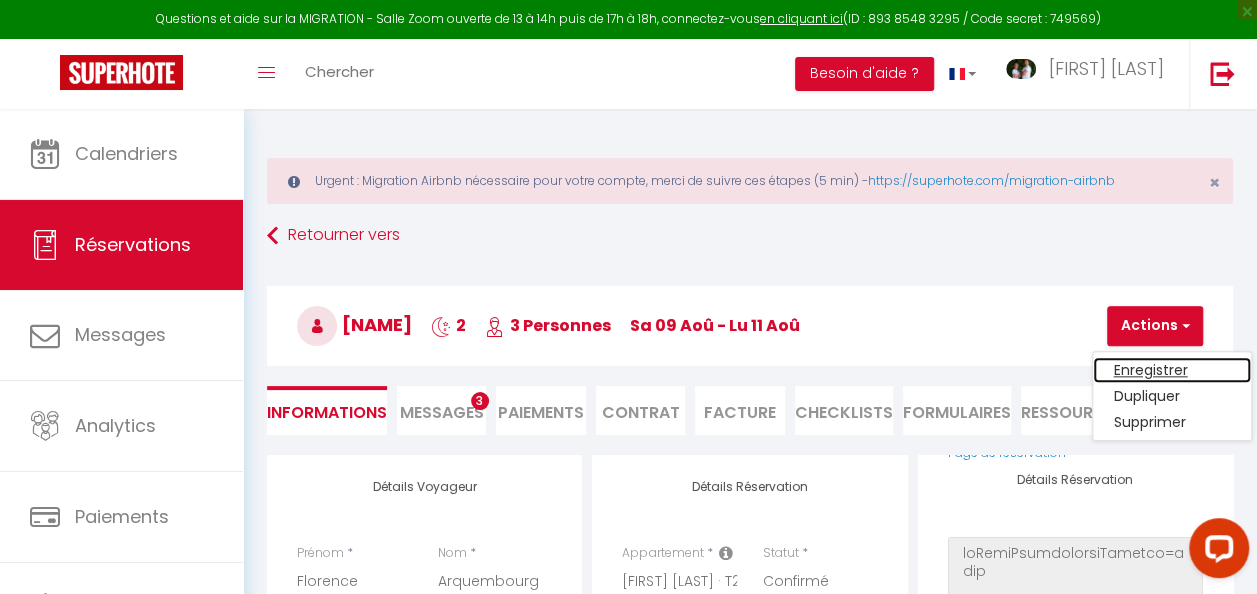 click on "Enregistrer" at bounding box center (1172, 370) 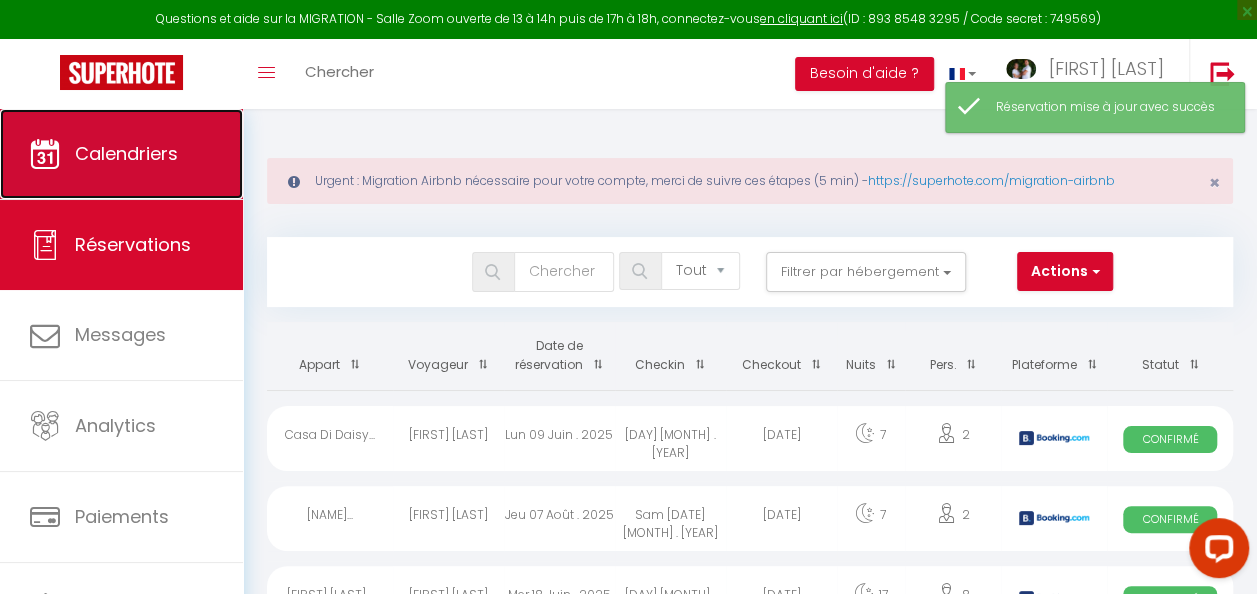 click on "Calendriers" at bounding box center [121, 154] 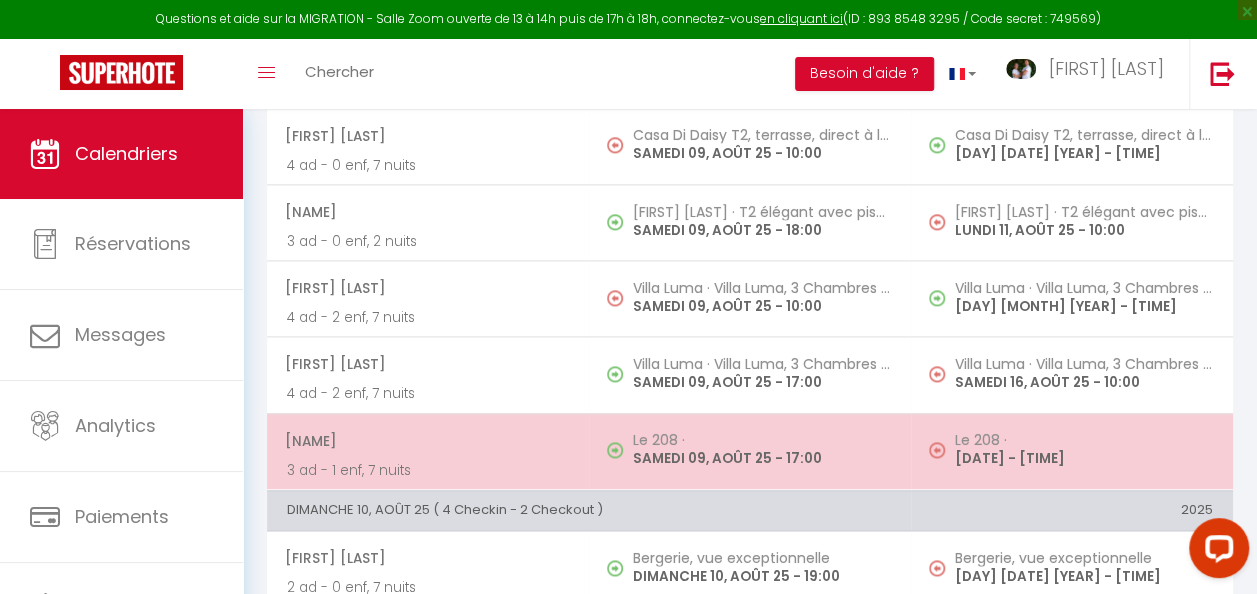 scroll, scrollTop: 4941, scrollLeft: 0, axis: vertical 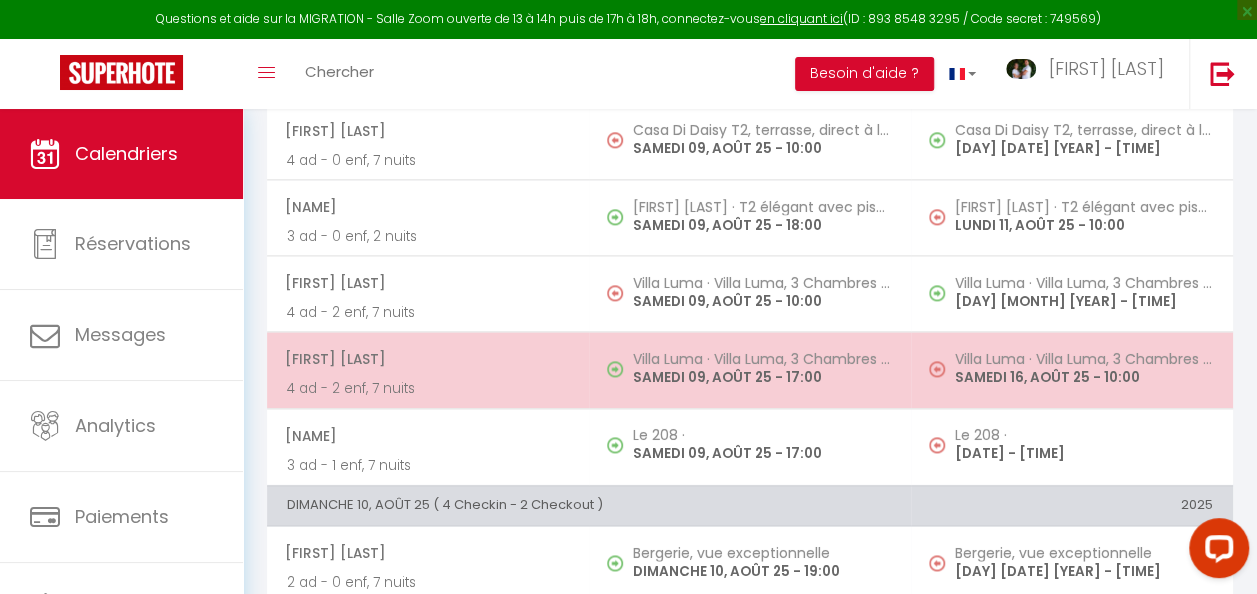 click on "SAMEDI 09, AOÛT 25
- 17:00" at bounding box center [762, 377] 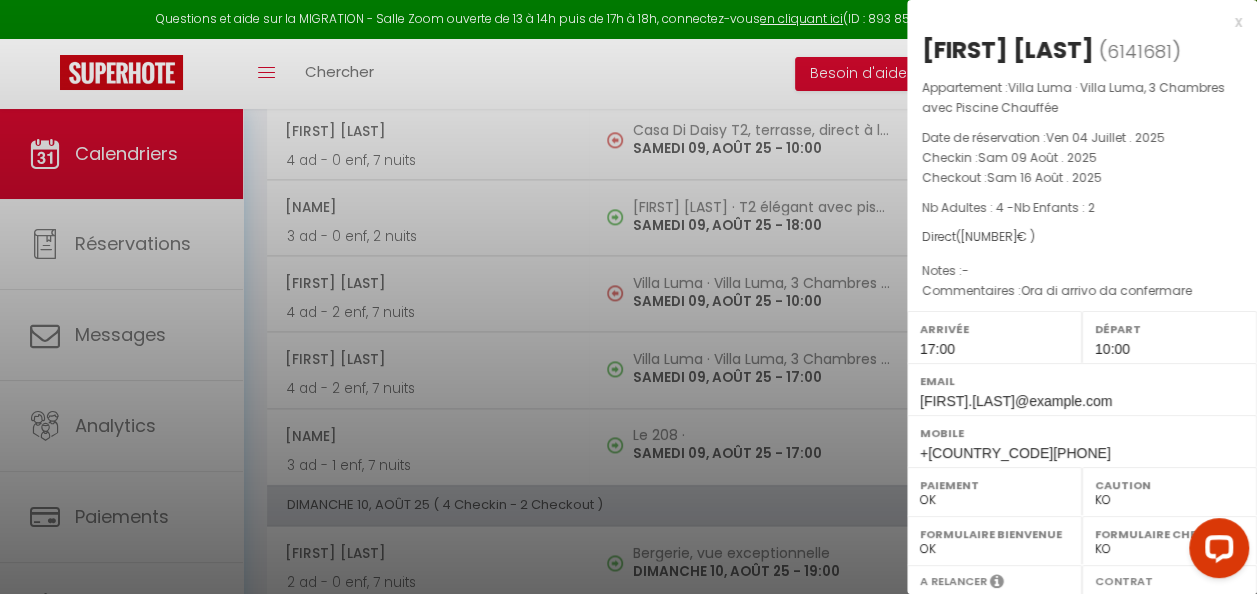 select on "48472" 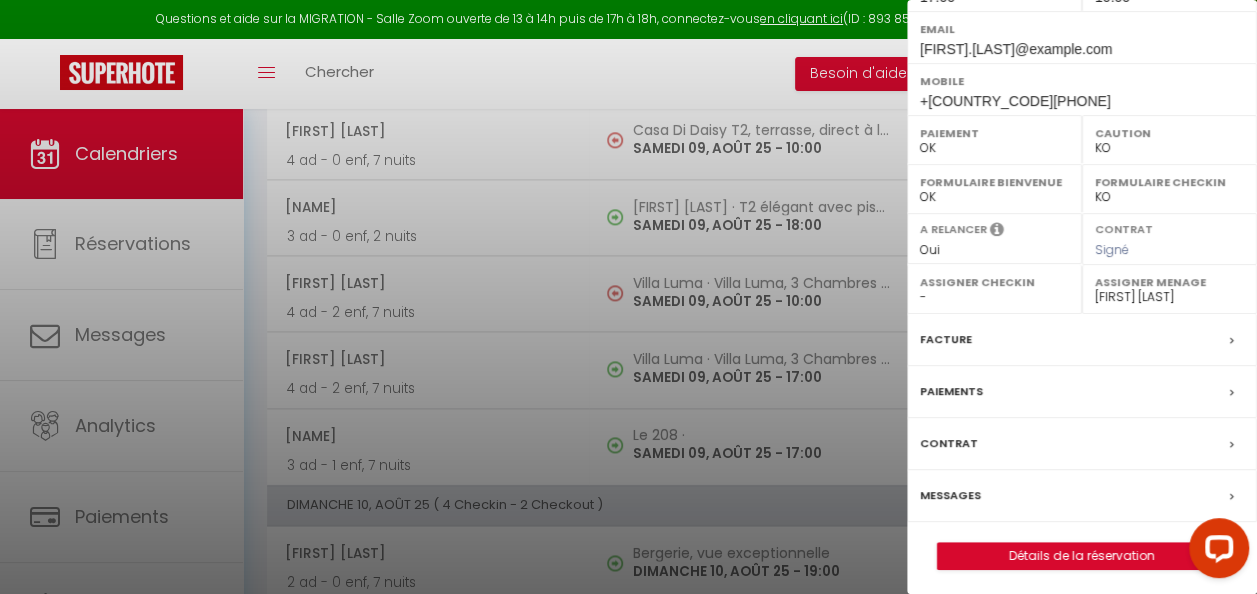 scroll, scrollTop: 353, scrollLeft: 0, axis: vertical 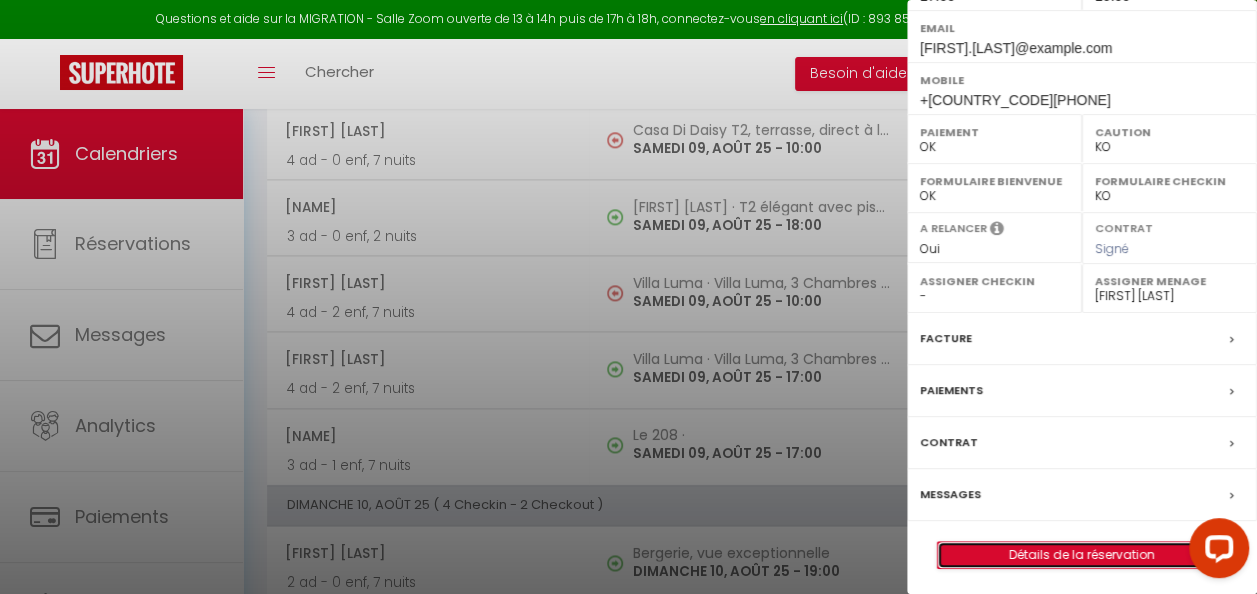 click on "Détails de la réservation" at bounding box center (1082, 555) 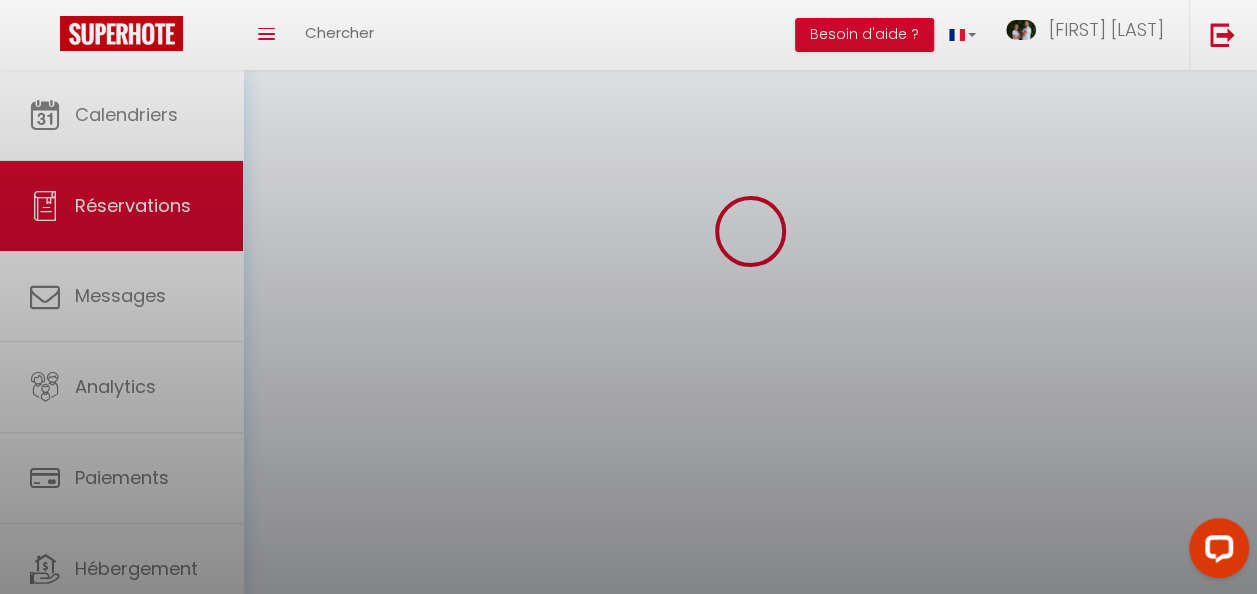 scroll, scrollTop: 0, scrollLeft: 0, axis: both 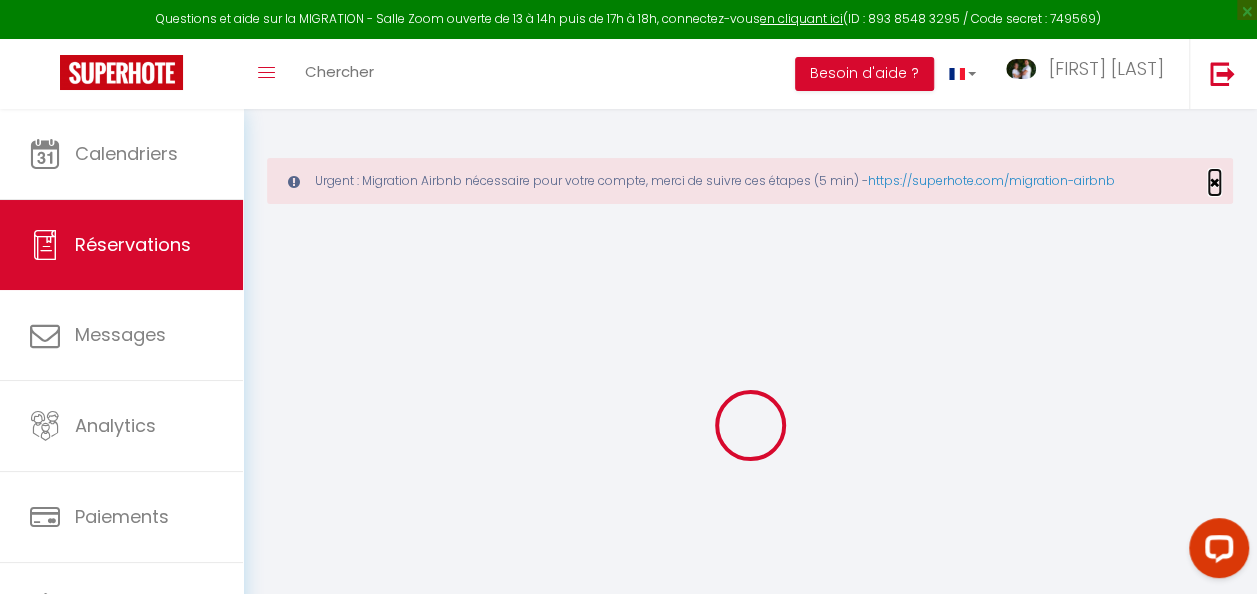 click on "×" at bounding box center (1214, 182) 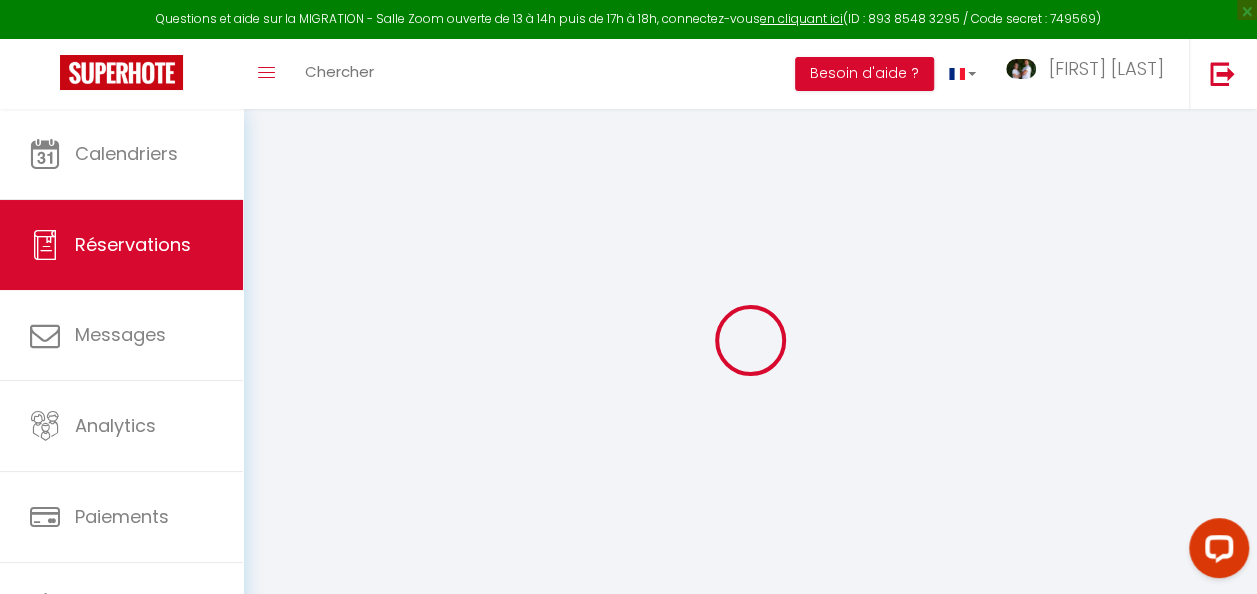 select 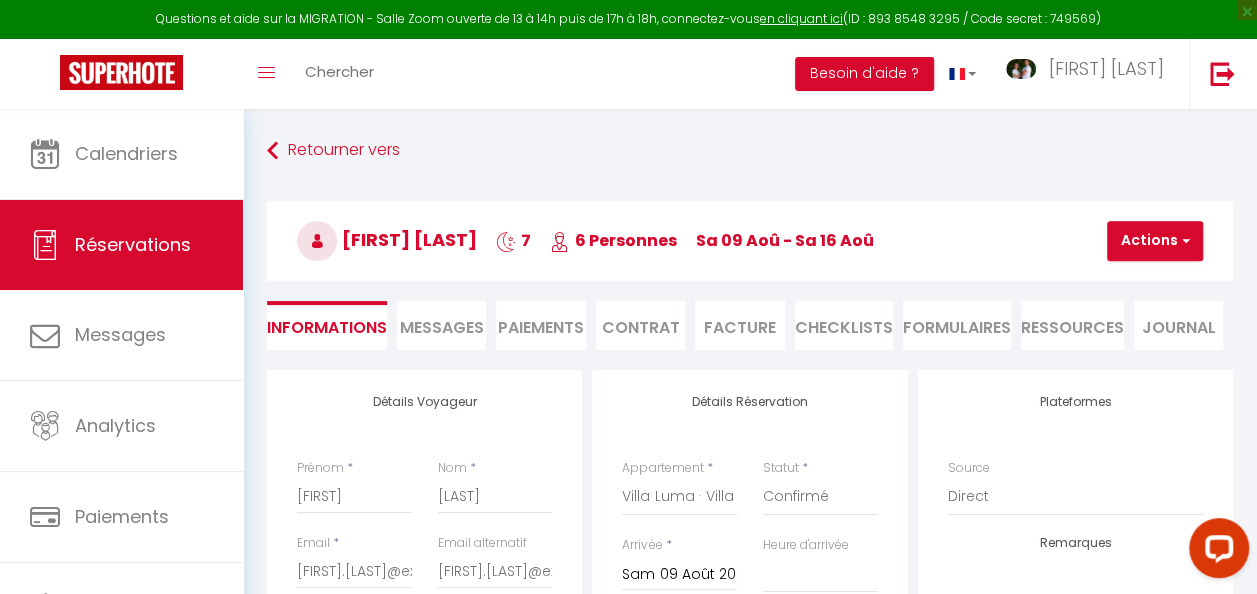 type on "150" 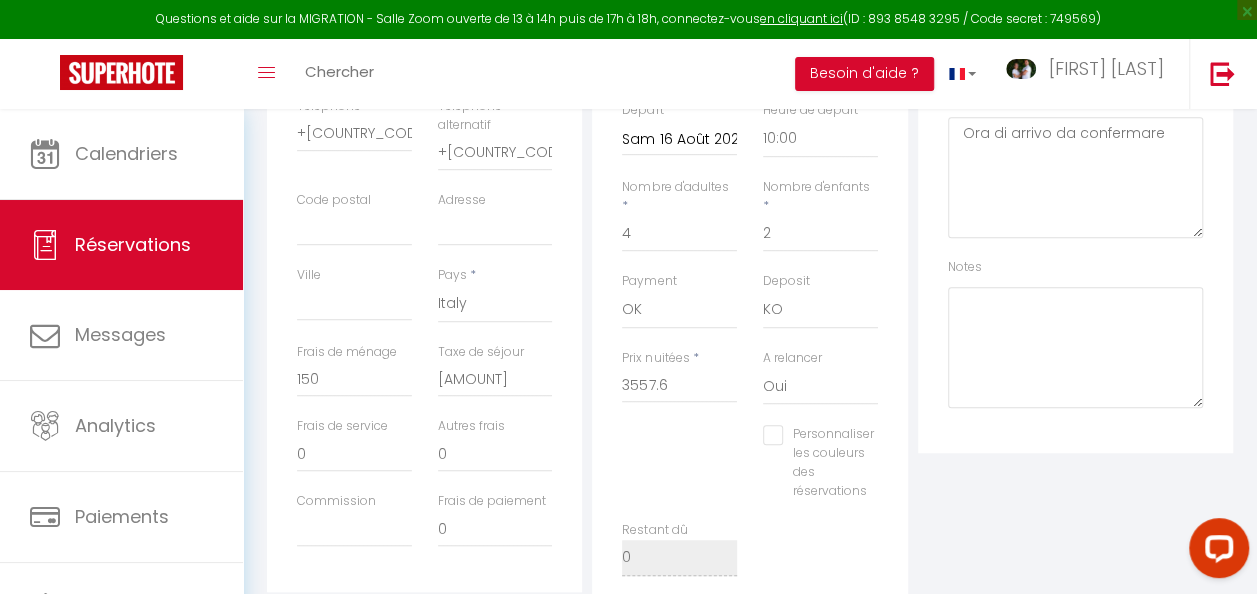 scroll, scrollTop: 500, scrollLeft: 0, axis: vertical 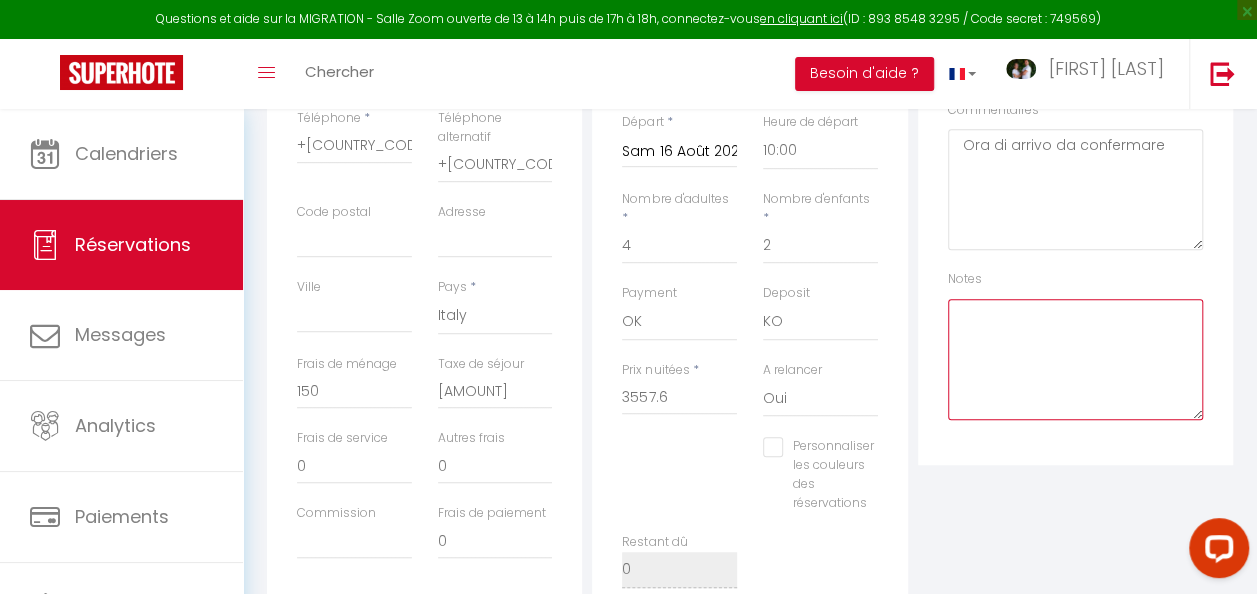 click at bounding box center (1075, 359) 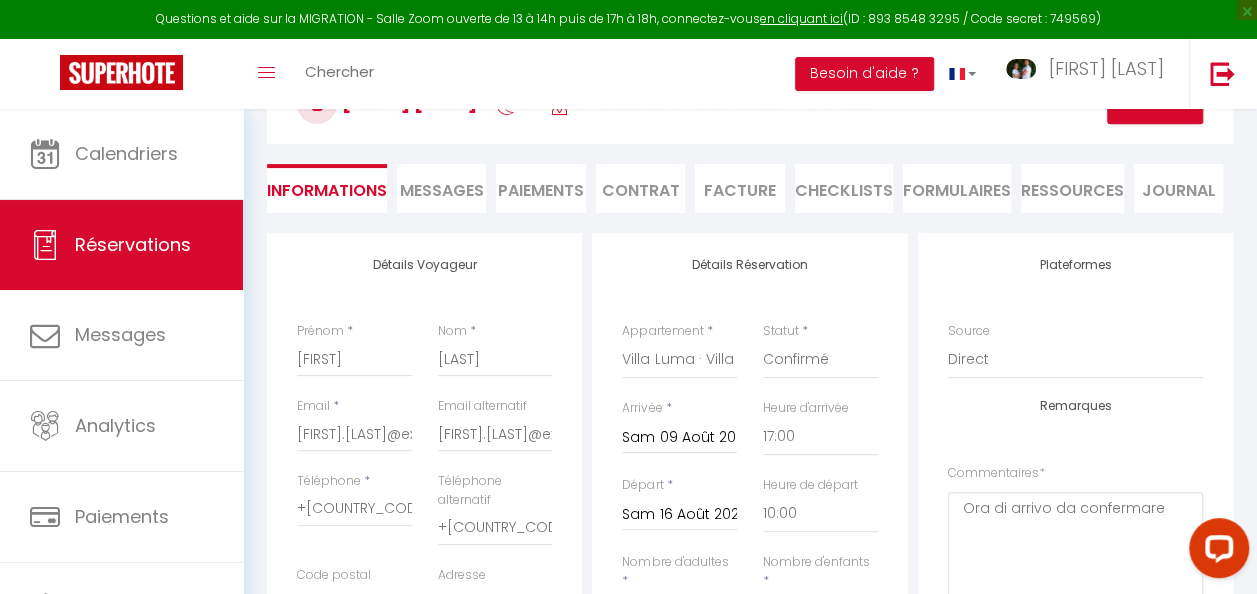 scroll, scrollTop: 0, scrollLeft: 0, axis: both 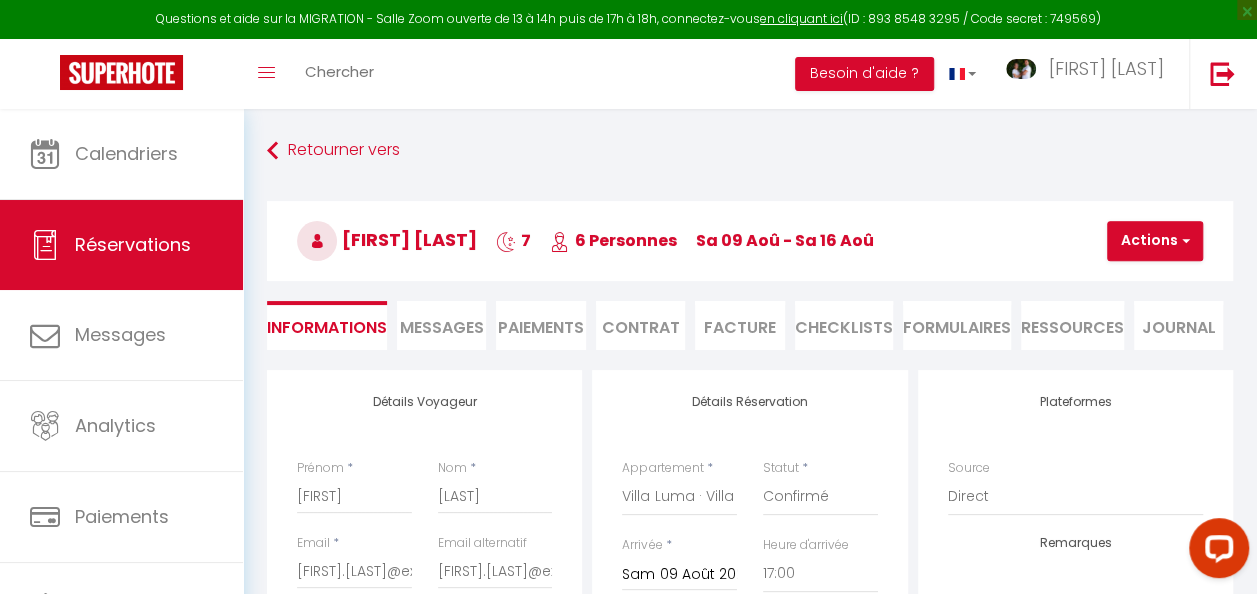 type on "2 KIT 160
2 KIT 80" 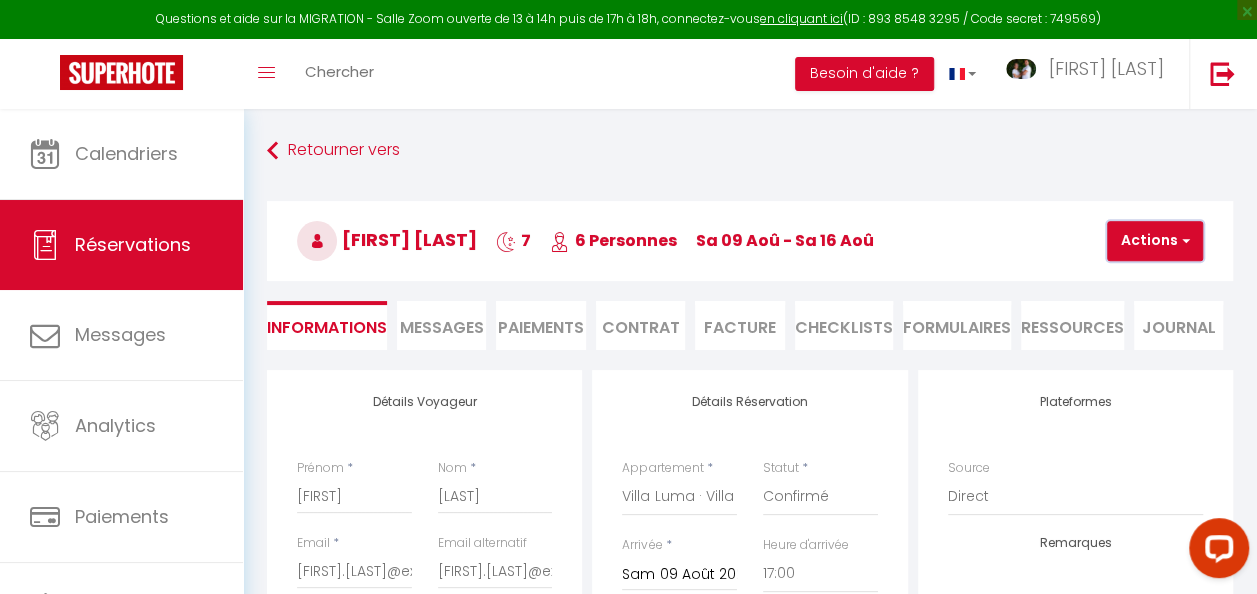click on "Actions" at bounding box center (1155, 241) 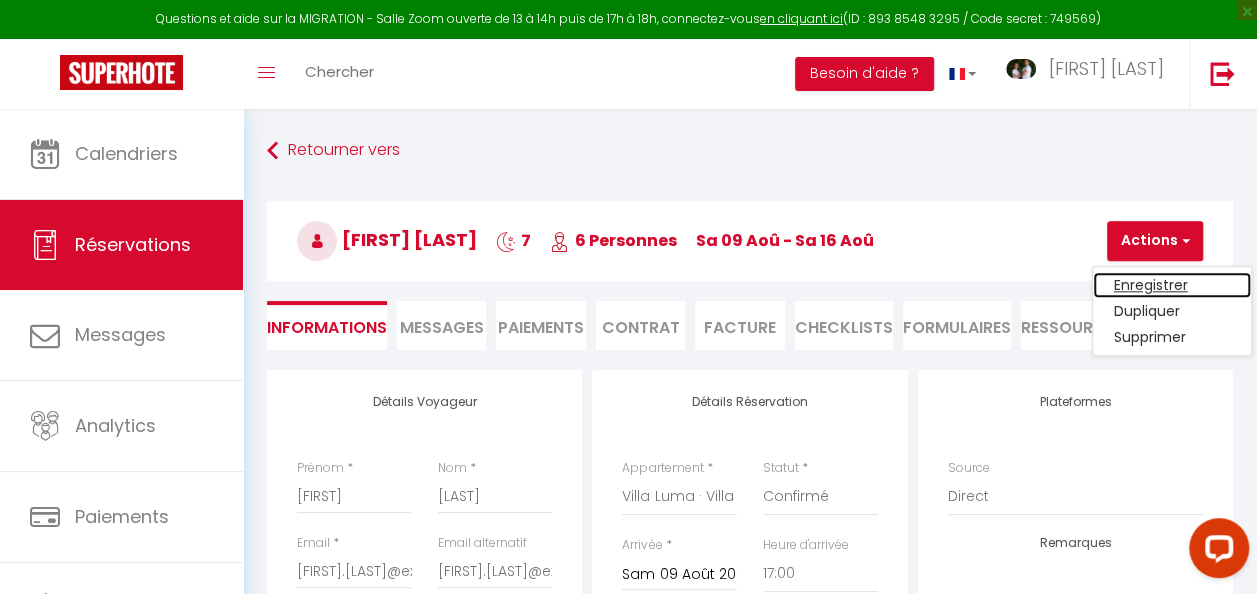 click on "Enregistrer" at bounding box center [1172, 285] 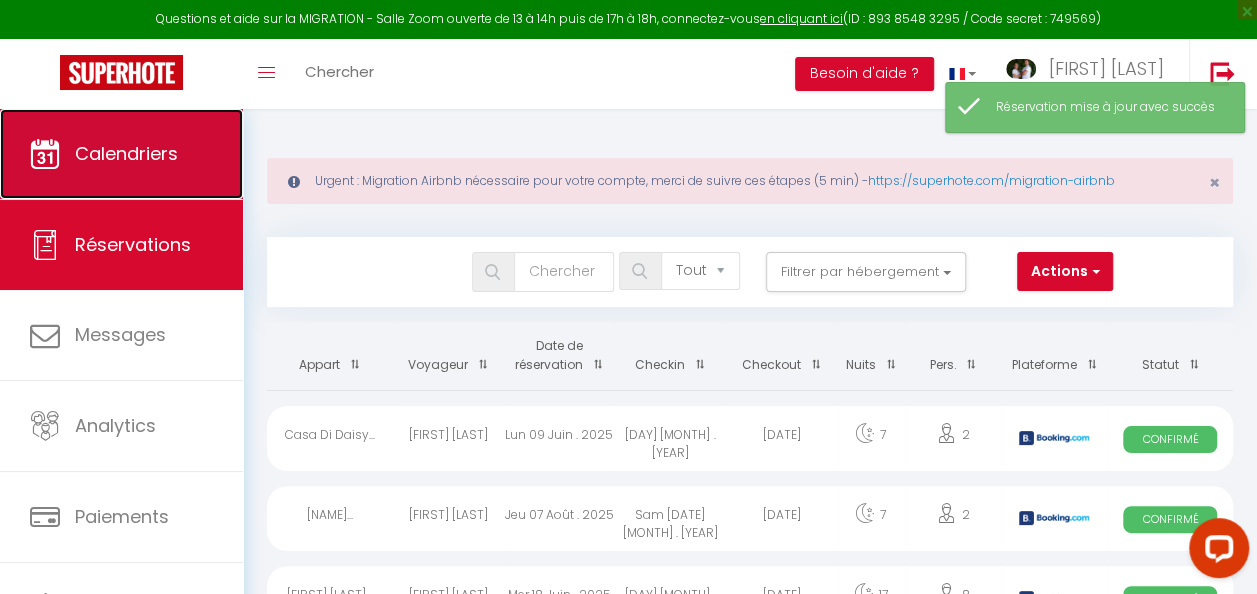 click on "Calendriers" at bounding box center [121, 154] 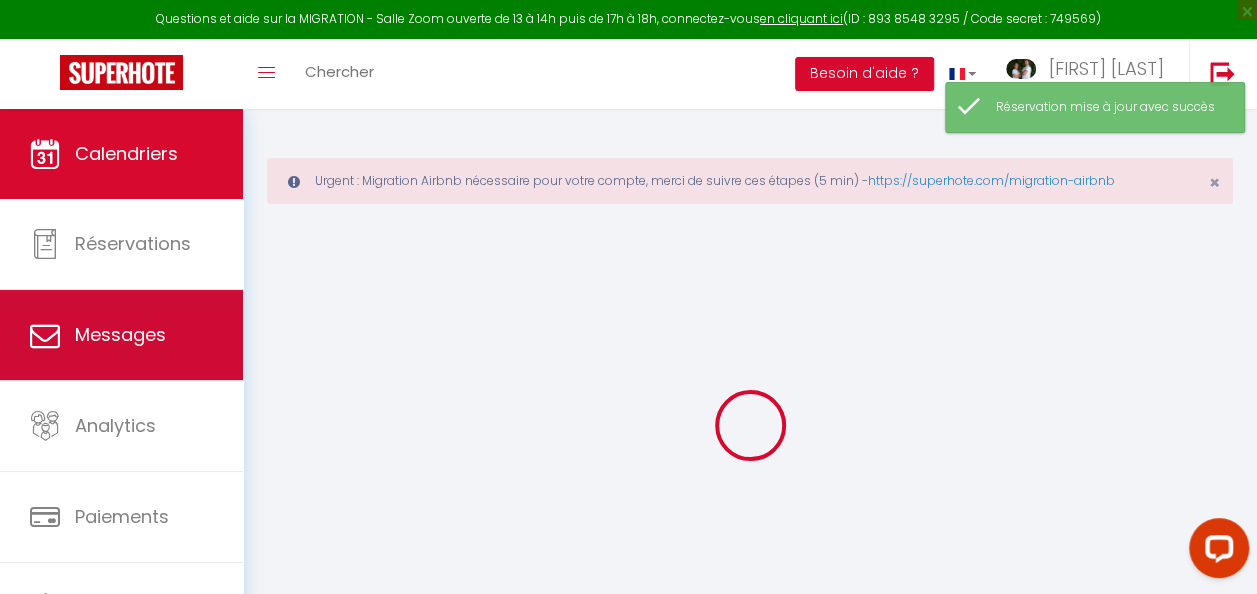 select 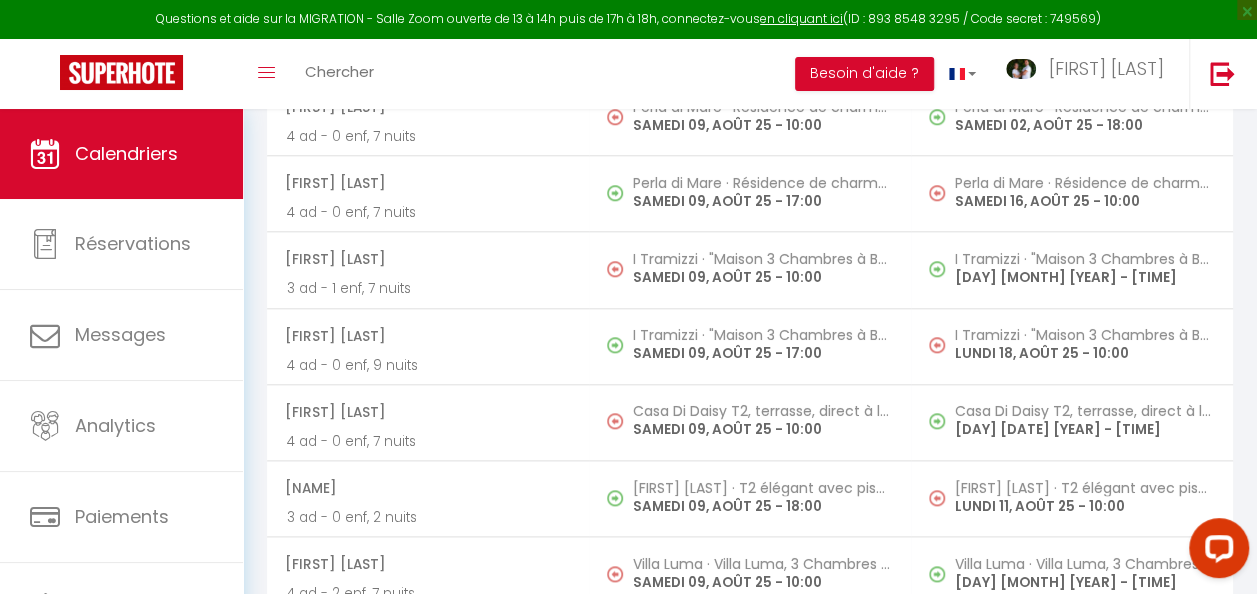 scroll, scrollTop: 4900, scrollLeft: 0, axis: vertical 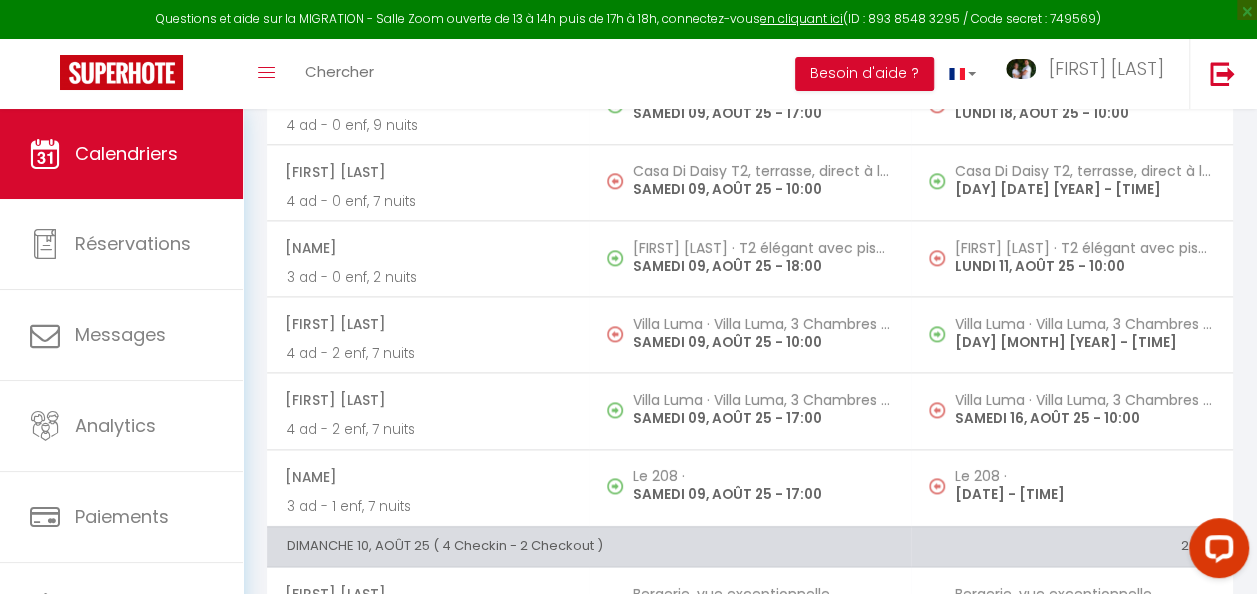 click on "Le 208 ·
SAMEDI [DATE], AOÛT [YEAR]
- 17:00" at bounding box center (750, 487) 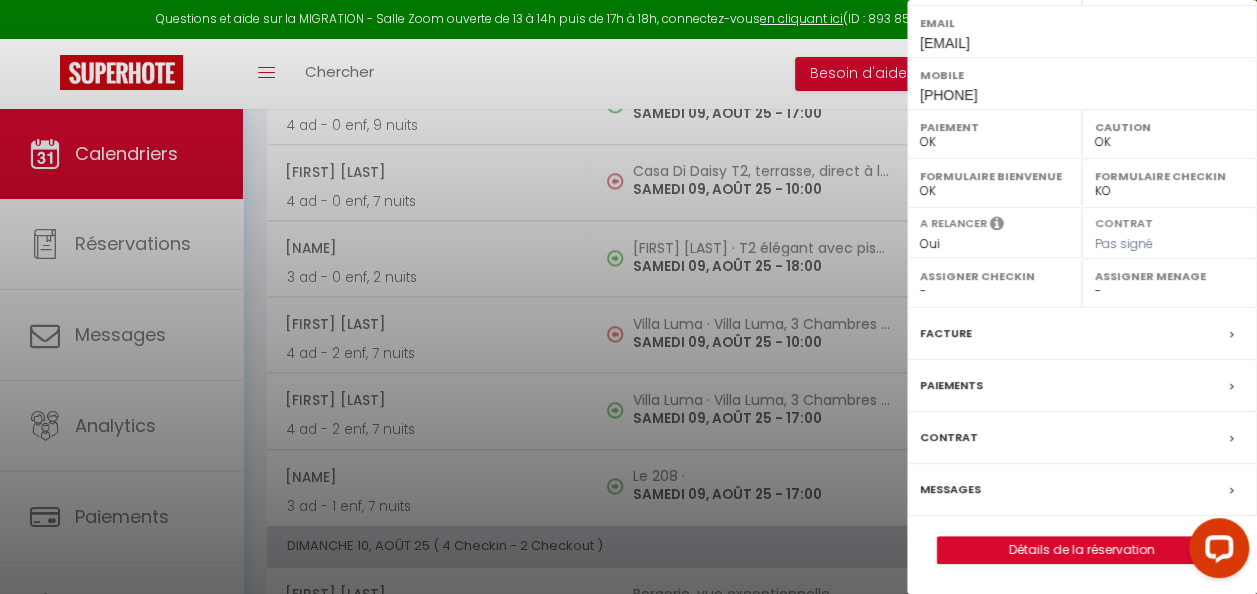 scroll, scrollTop: 397, scrollLeft: 0, axis: vertical 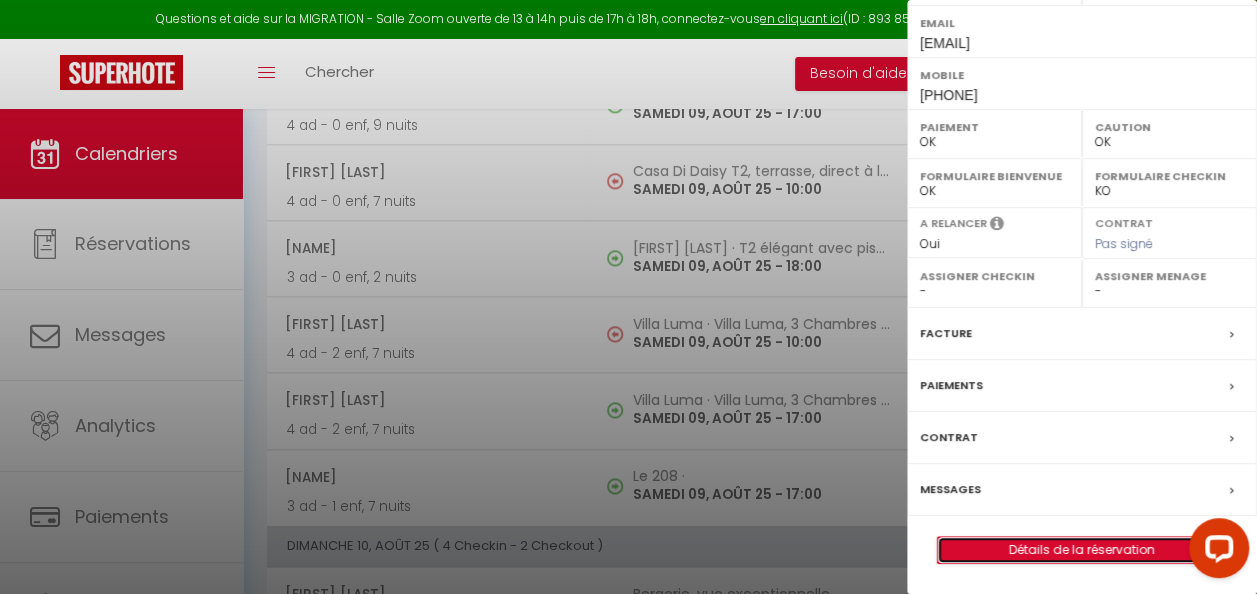 click on "Détails de la réservation" at bounding box center [1082, 550] 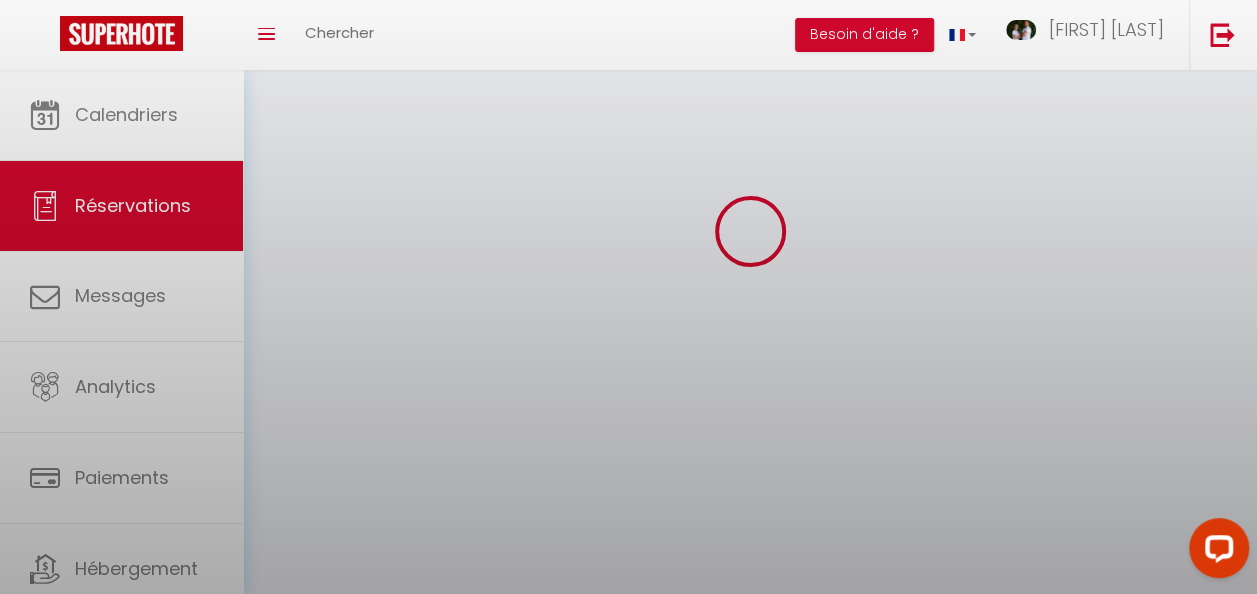 scroll, scrollTop: 0, scrollLeft: 0, axis: both 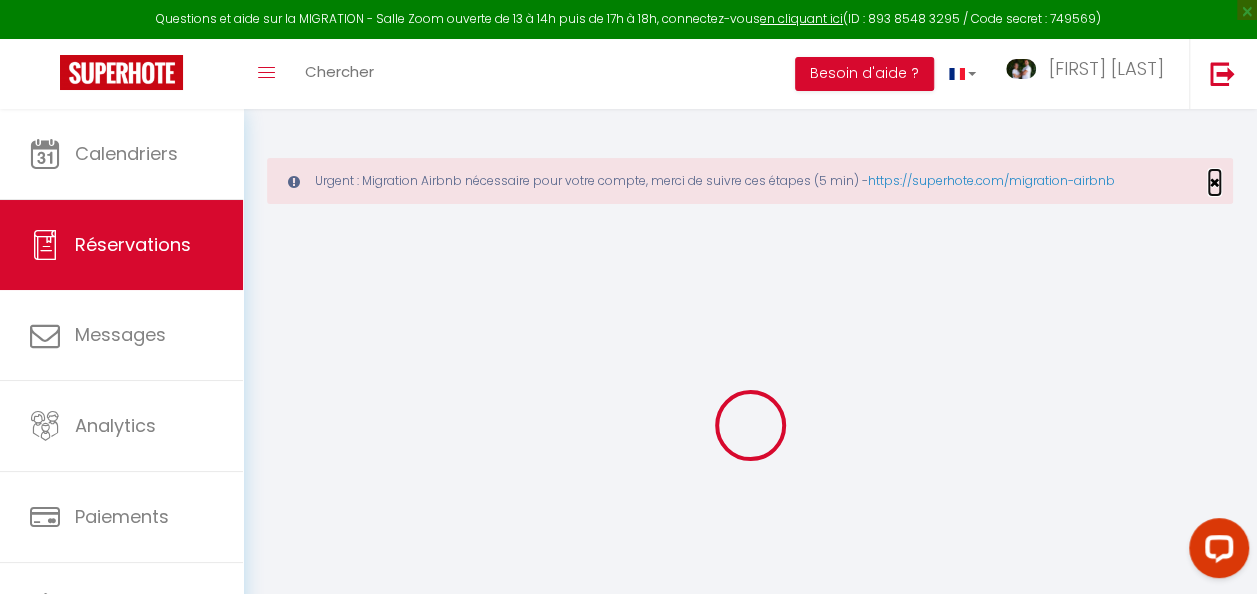 click on "×" at bounding box center (1214, 182) 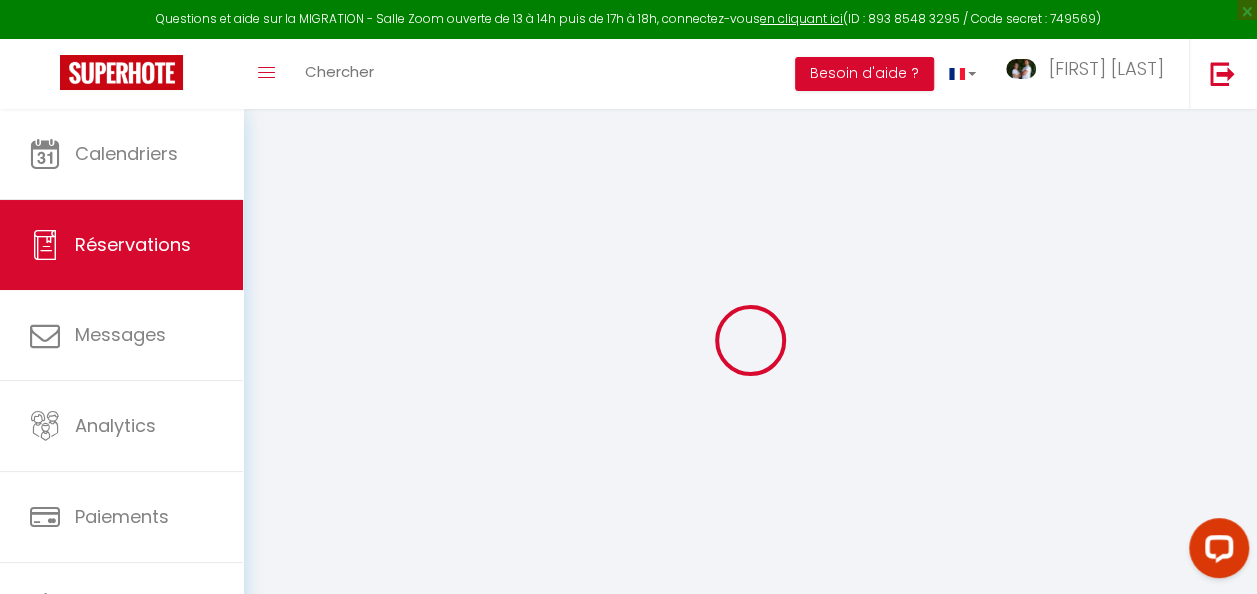 type on "[FIRST]" 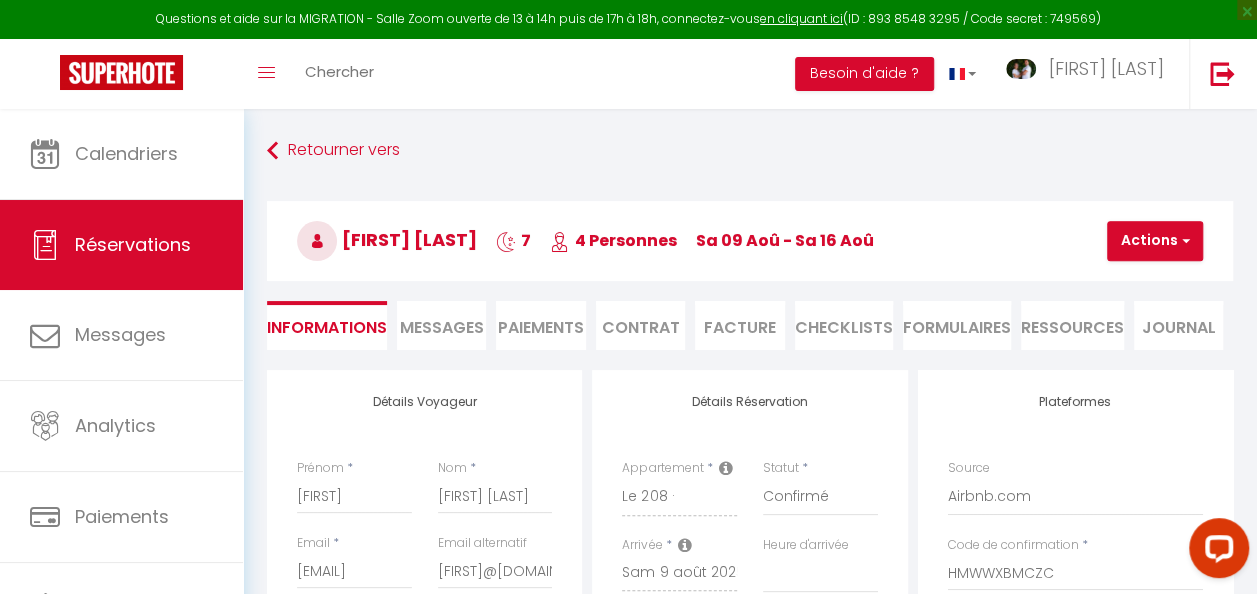 type on "80" 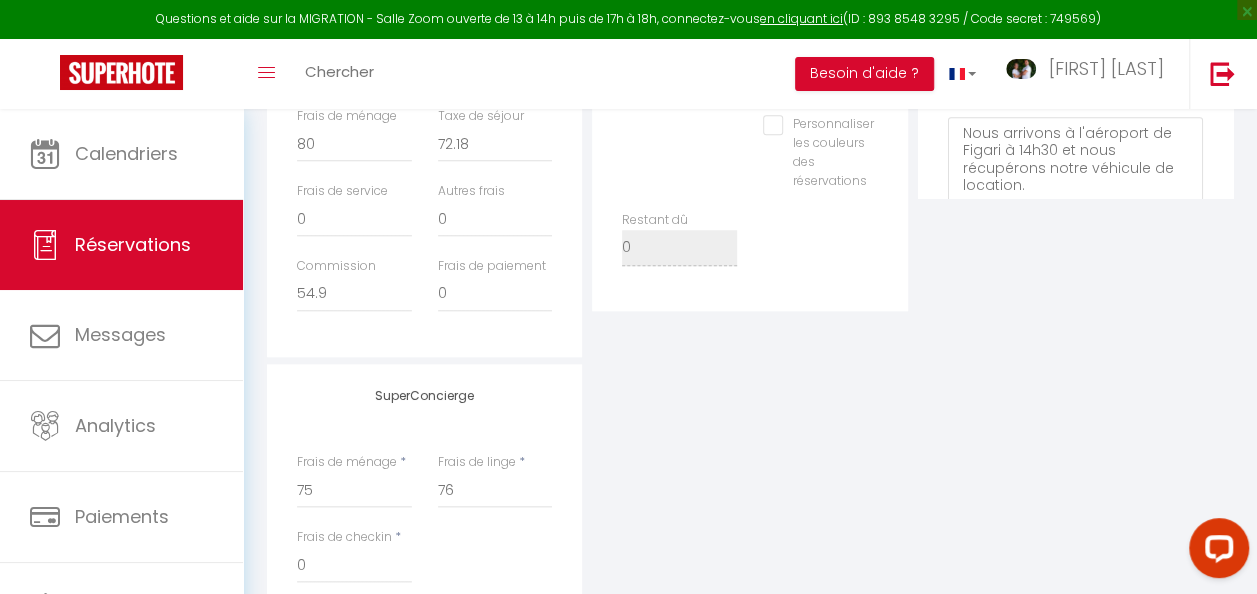 scroll, scrollTop: 595, scrollLeft: 0, axis: vertical 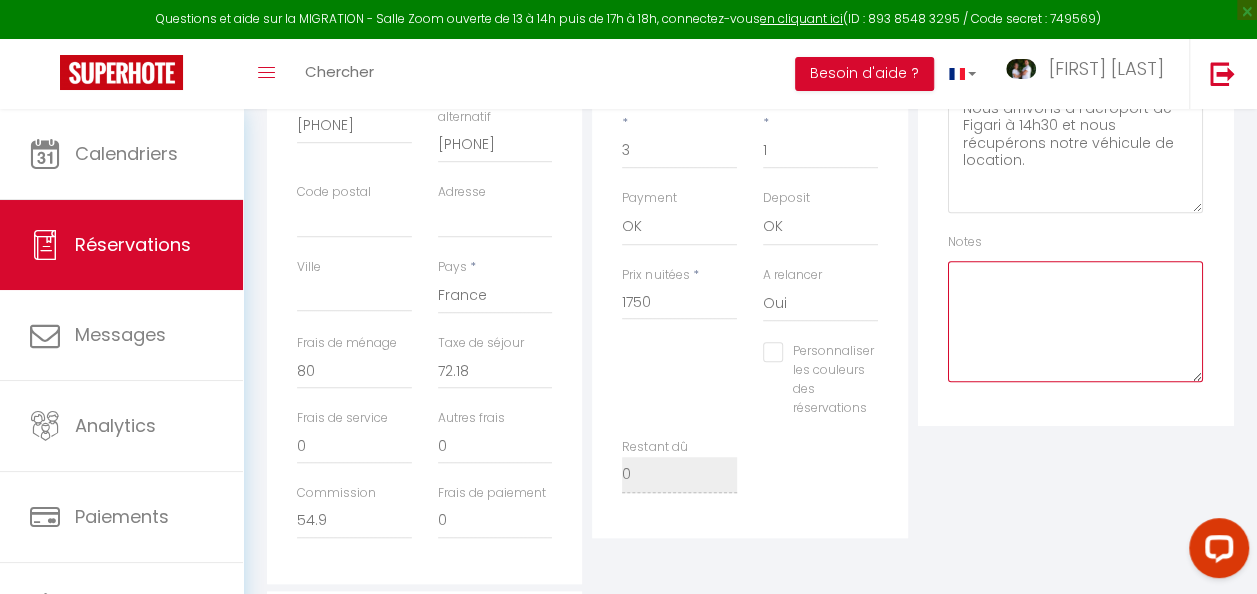 click at bounding box center [1075, 321] 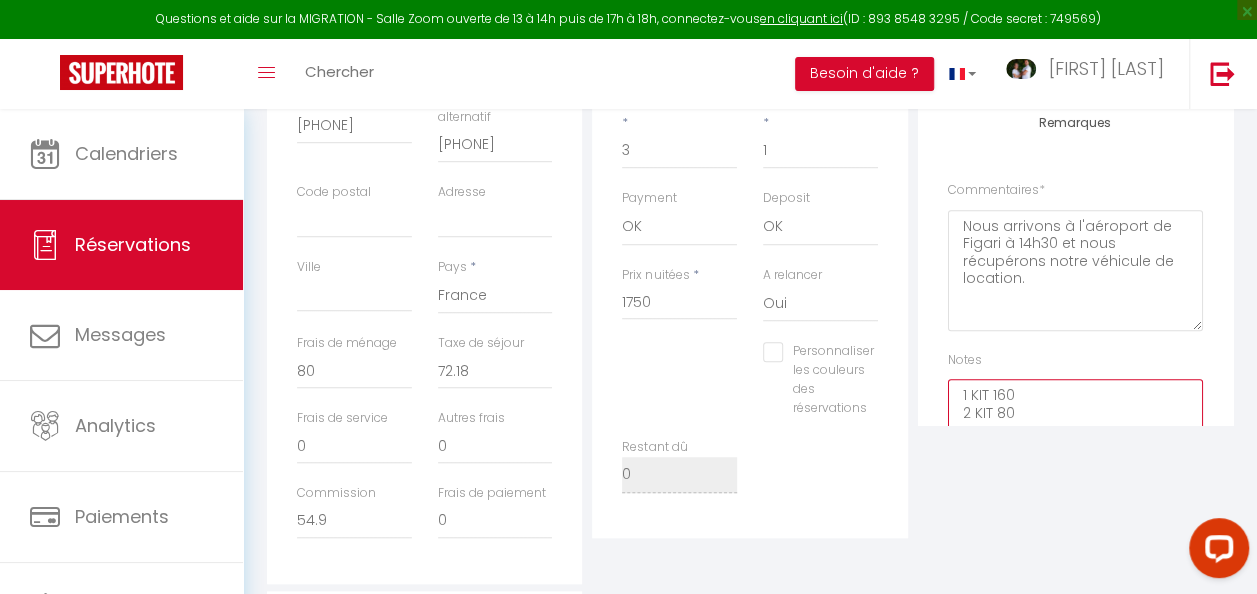 scroll, scrollTop: 0, scrollLeft: 0, axis: both 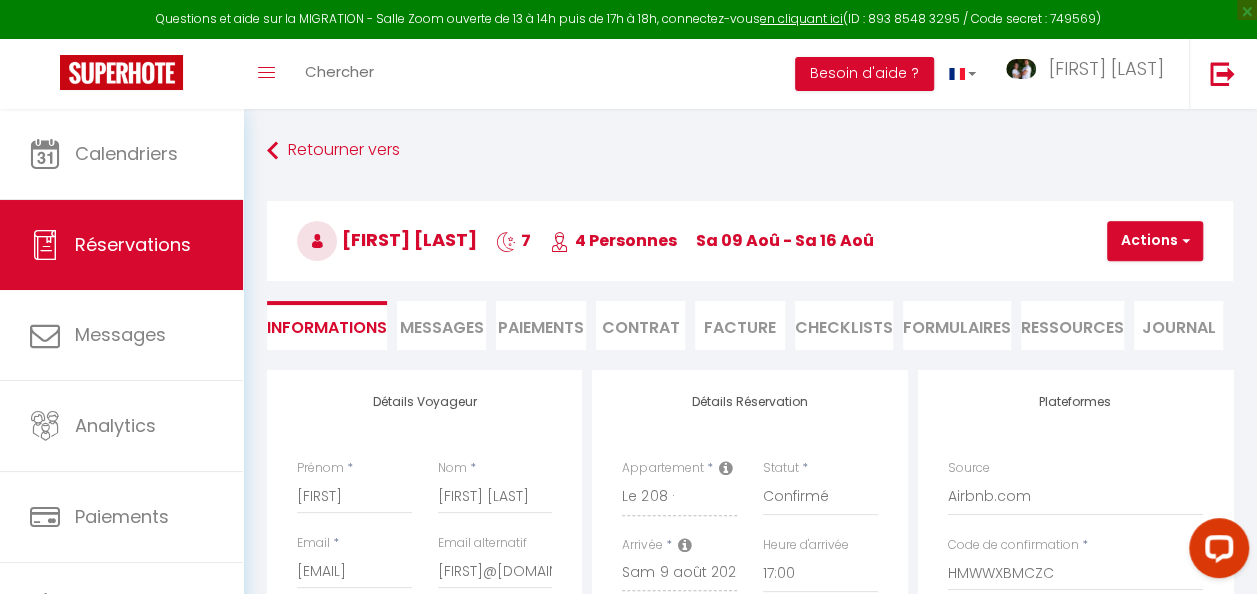 type on "1 KIT 160
2 KIT 80" 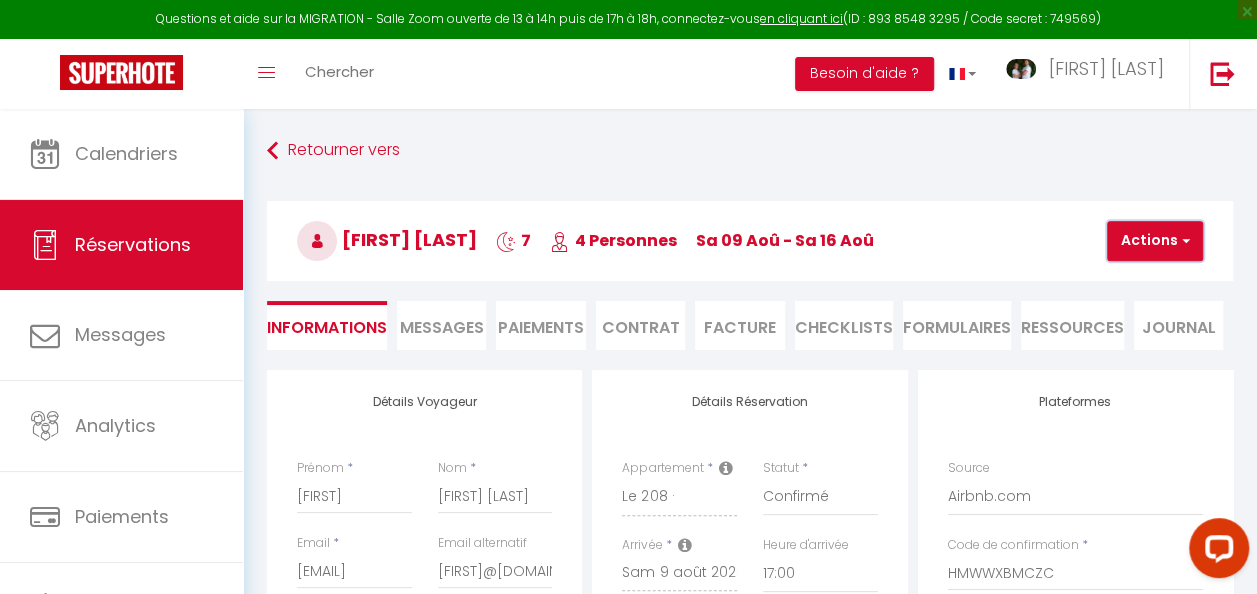 click on "Actions" at bounding box center [1155, 241] 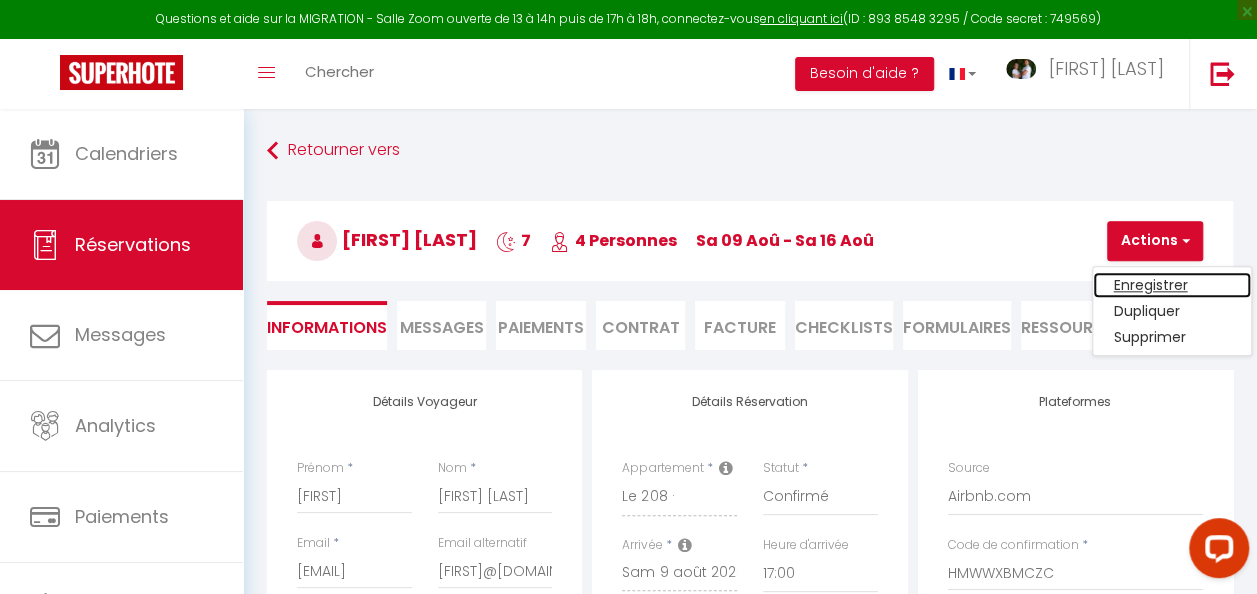 click on "Enregistrer" at bounding box center [1172, 285] 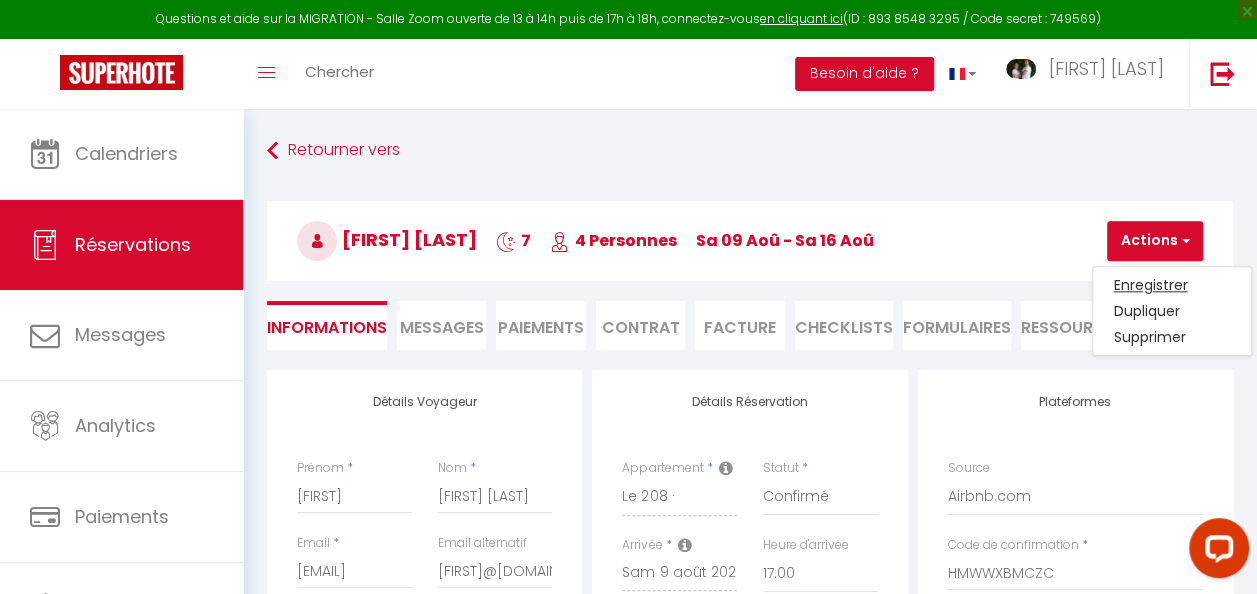 select on "not_cancelled" 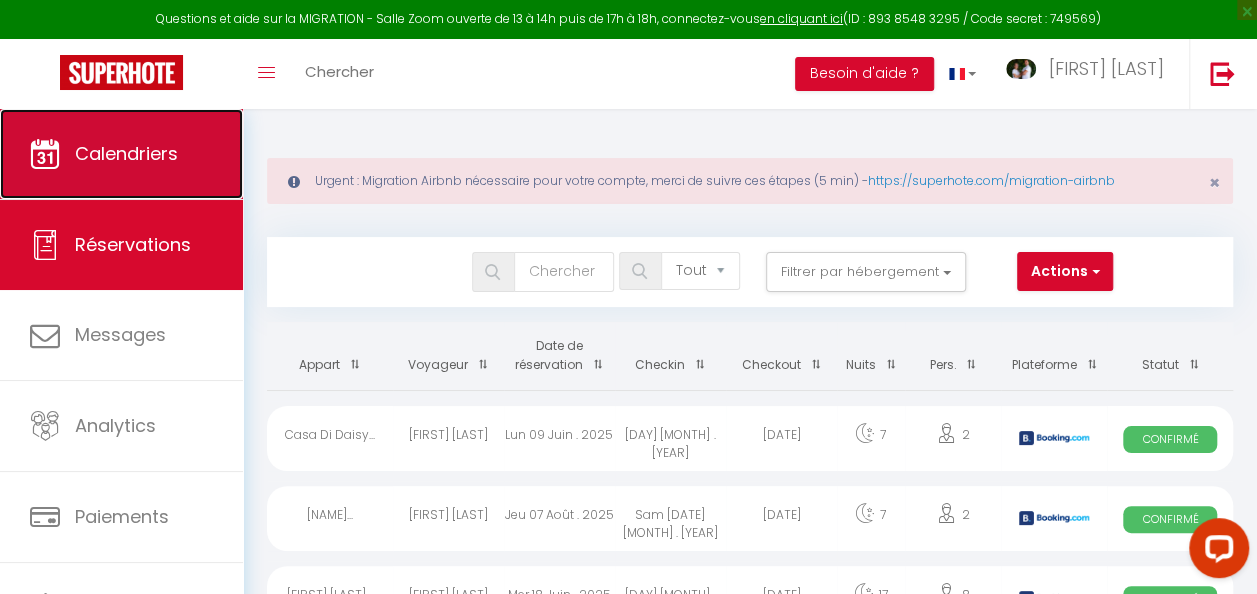 click on "Calendriers" at bounding box center [126, 153] 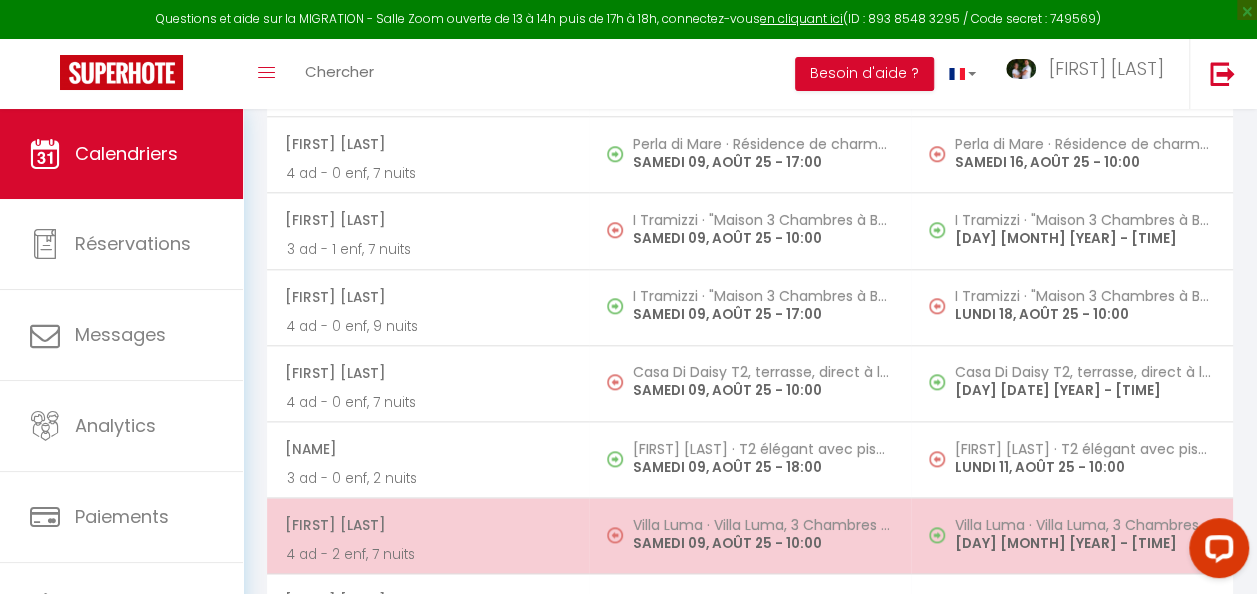 scroll, scrollTop: 4700, scrollLeft: 0, axis: vertical 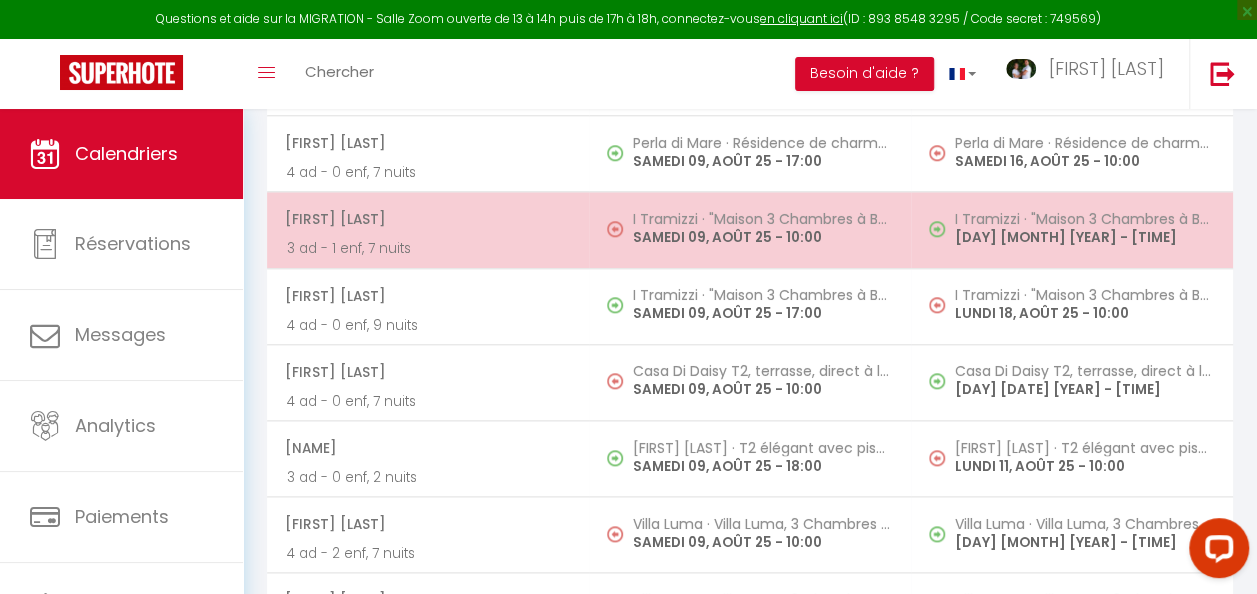 click at bounding box center (620, 230) 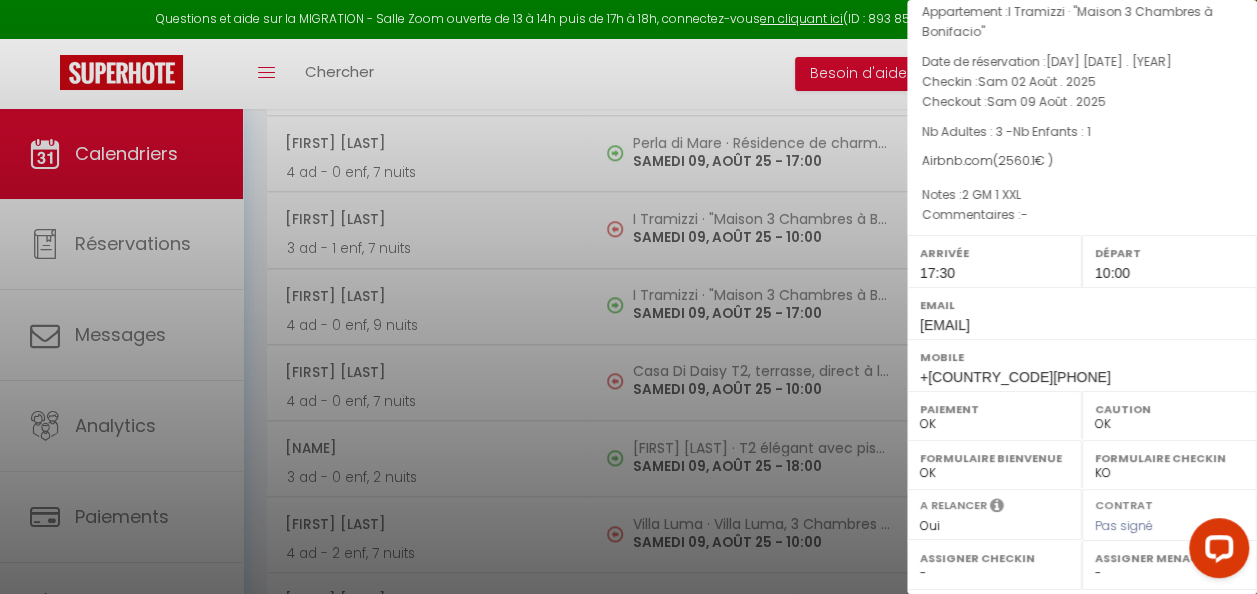 scroll, scrollTop: 353, scrollLeft: 0, axis: vertical 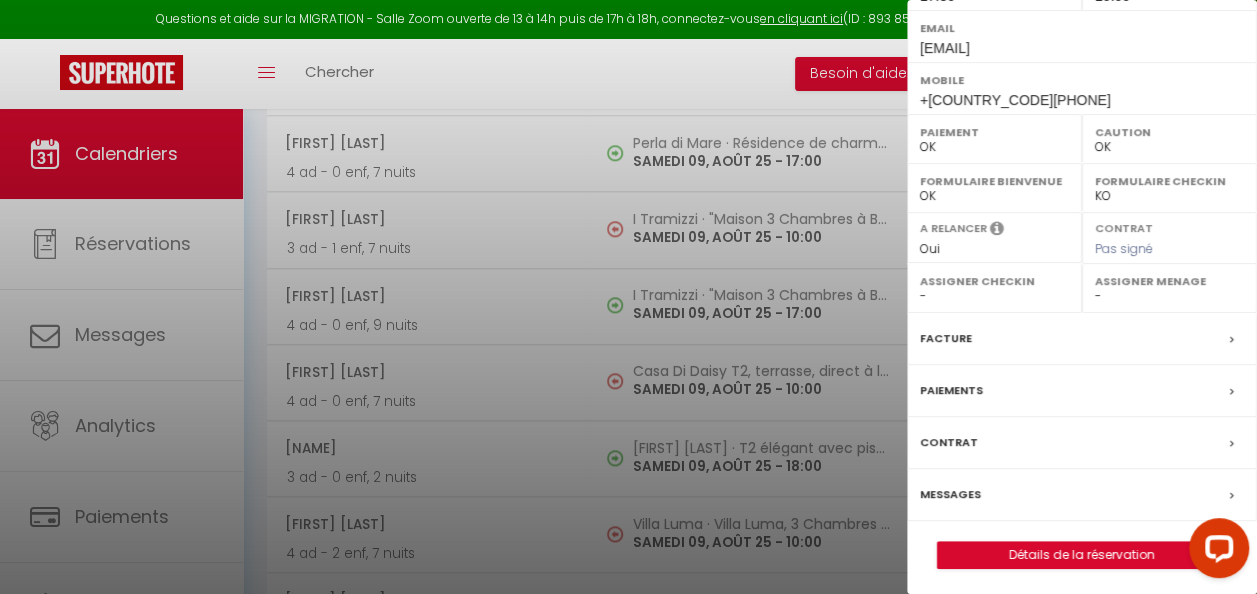 click on "Messages" at bounding box center [1082, 495] 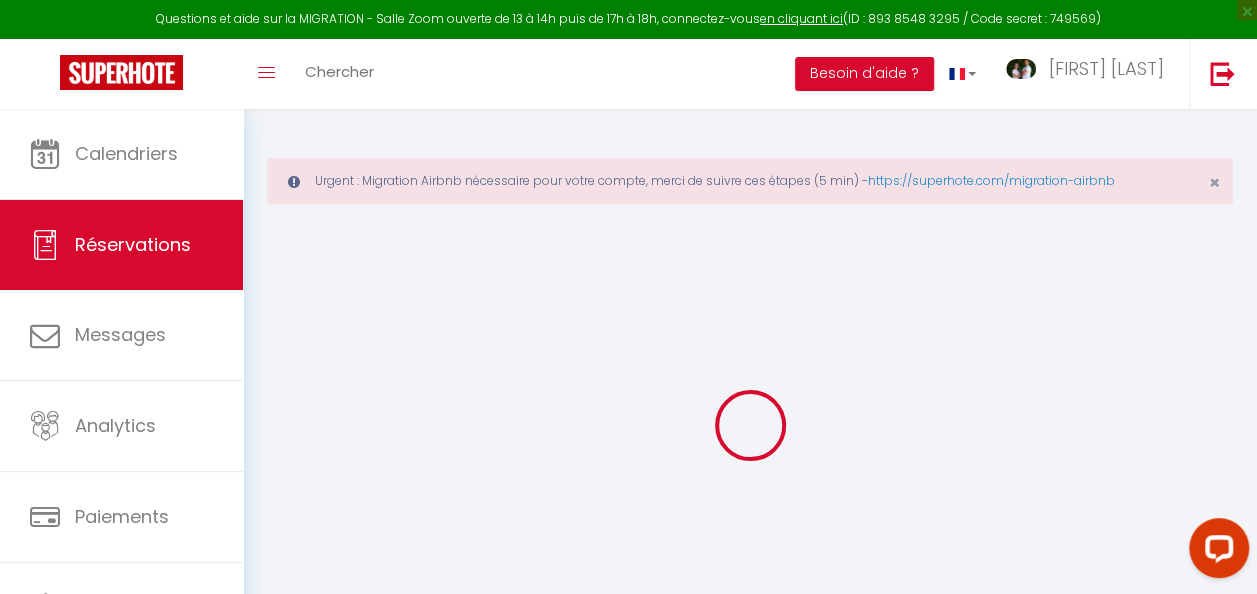 type on "[FIRST]" 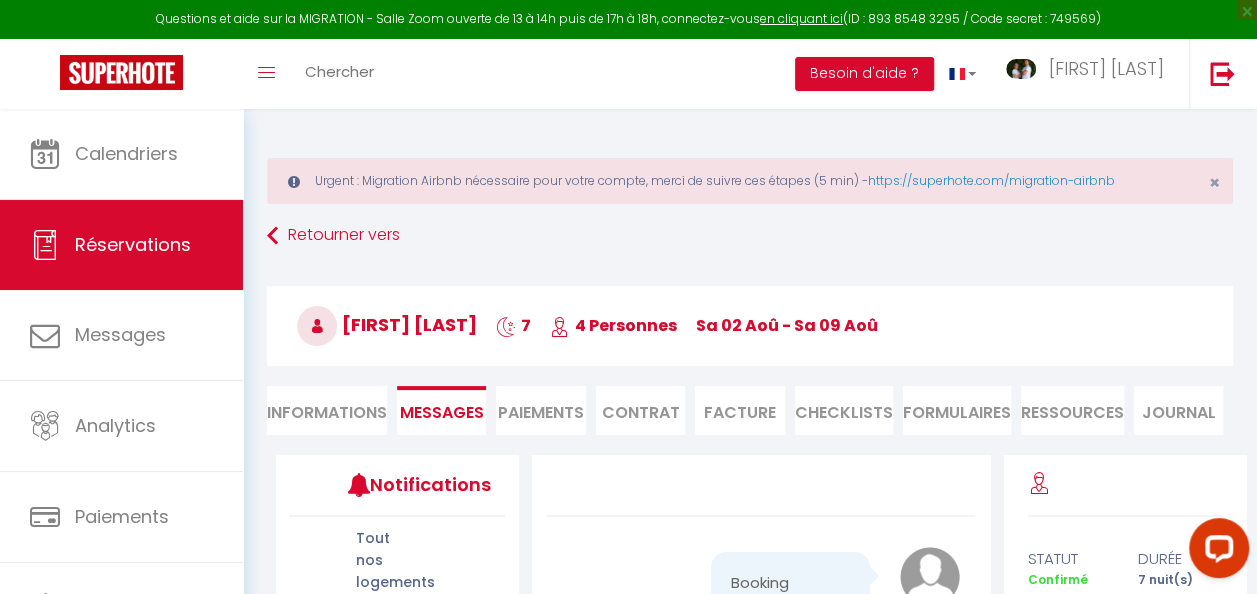 scroll, scrollTop: 400, scrollLeft: 0, axis: vertical 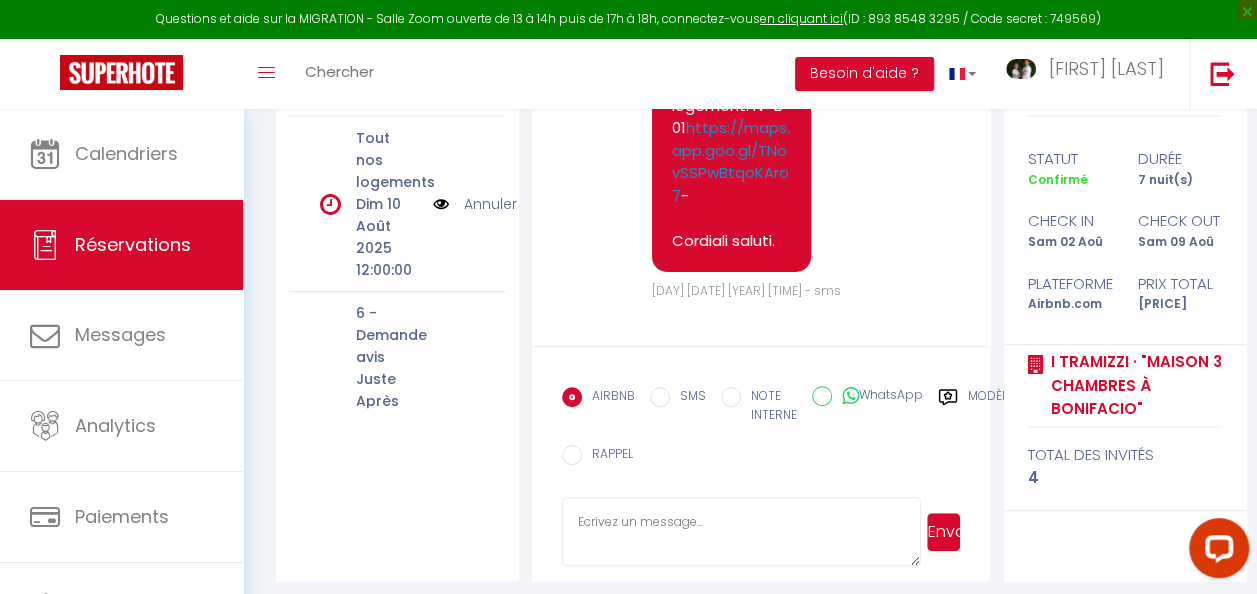 paste on "Hello [FIRST Name]," 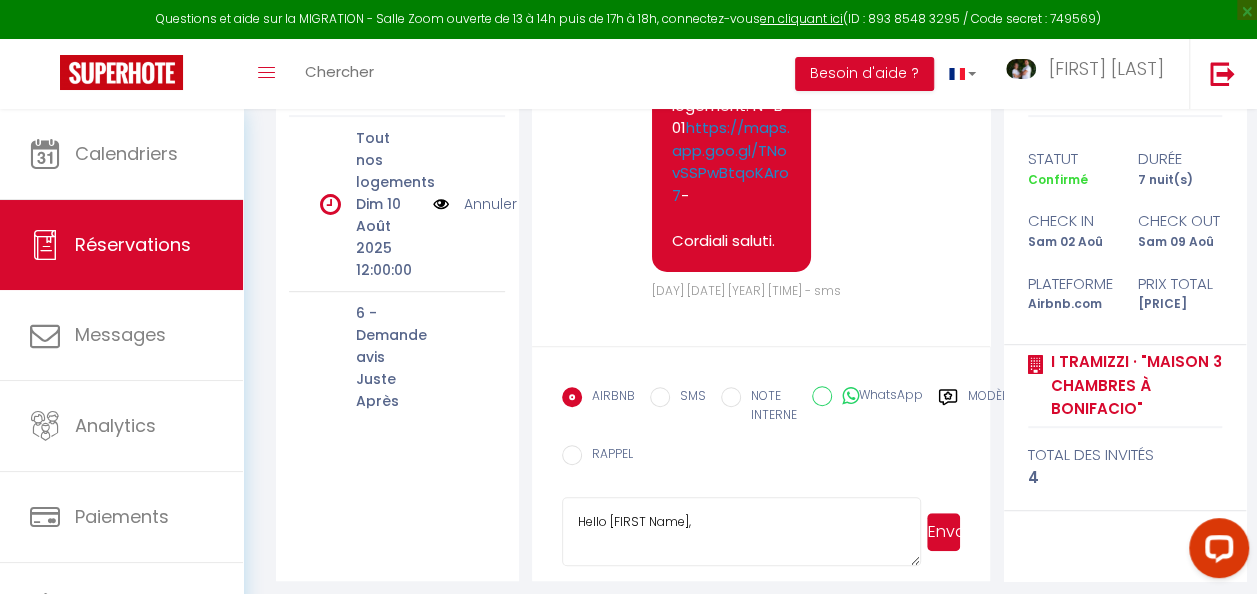 scroll, scrollTop: 0, scrollLeft: 0, axis: both 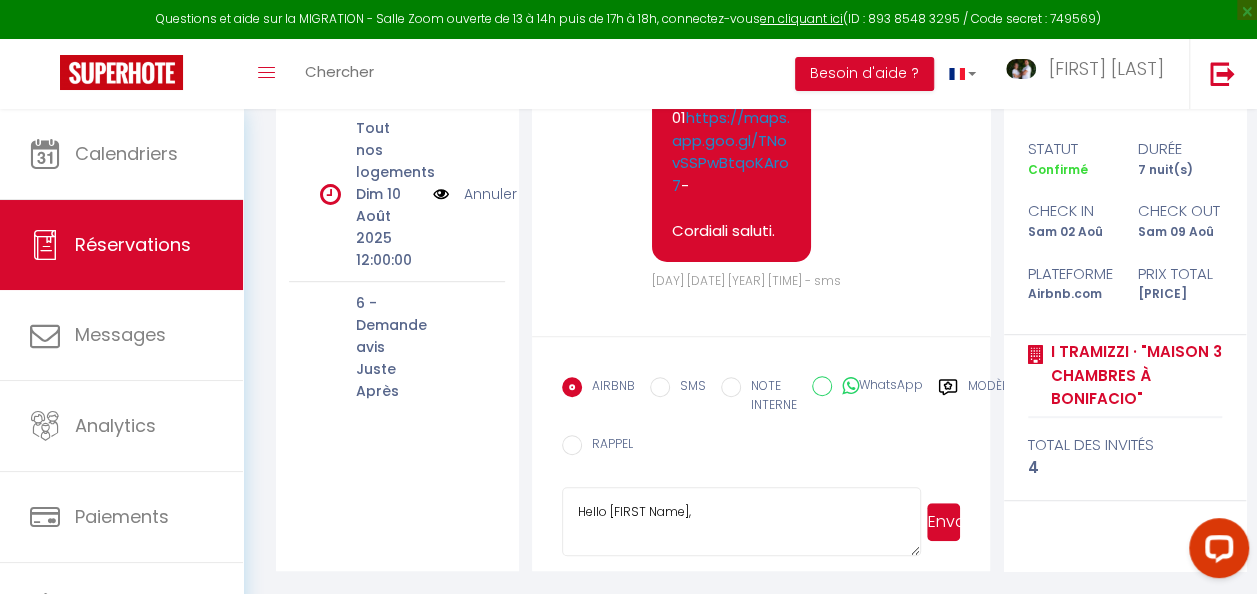 click on "Hello [FIRST Name]," at bounding box center [741, 522] 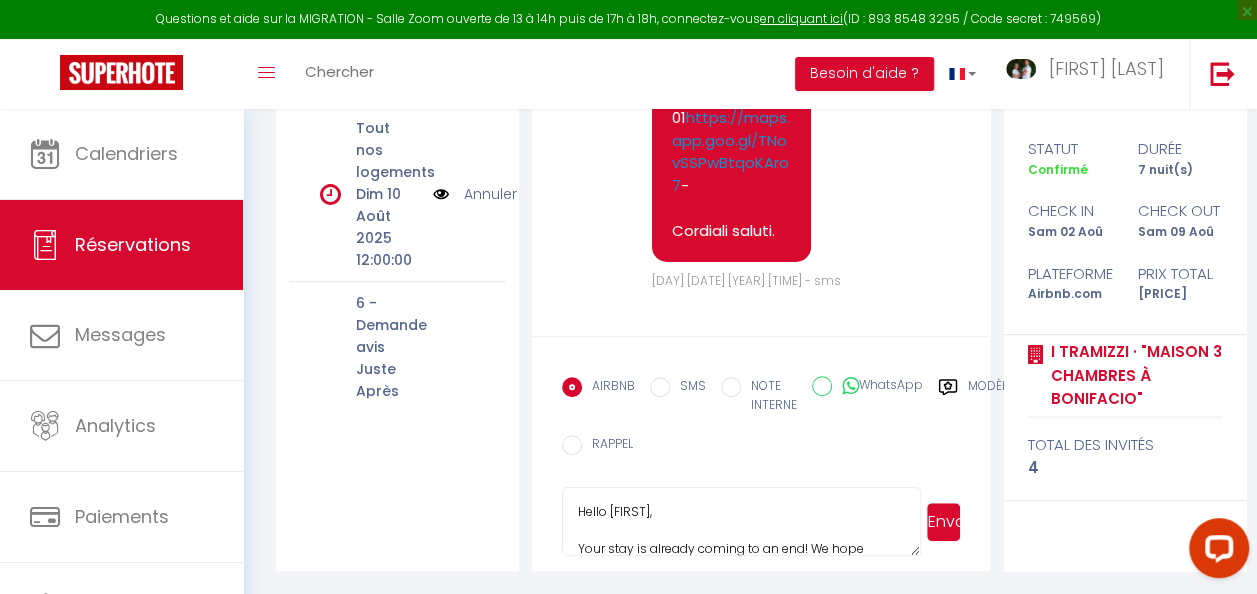 type on "Hello [FIRST],
Your stay is already coming to an end! We hope you’ve had a wonderful holiday and are leaving with great memories 🌞
Check-out is scheduled for 10:00 AM tomorrow. Could you please let us know what time you plan to leave the property? It helps us better organize the departures.
If you enjoyed your stay, feel free to leave us a short review on the booking platform. Your feedback is valuable to us… and to future guests too 😊
Wishing you a safe trip back,
The Primo Conciergerie Corse Extrême Sud team" 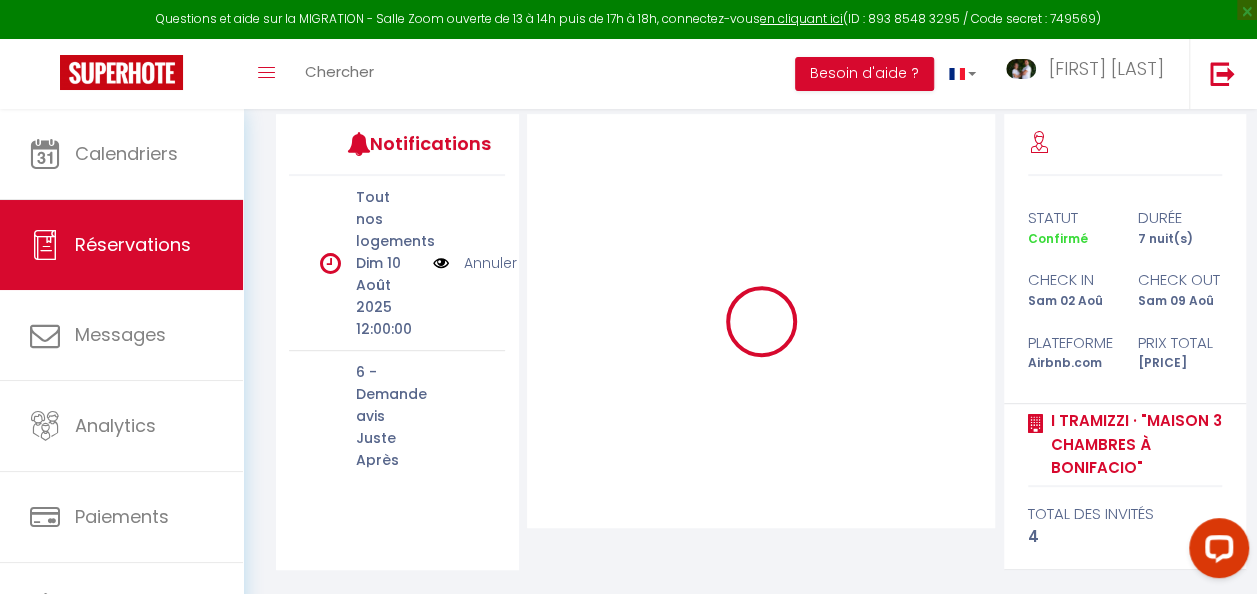 scroll, scrollTop: 340, scrollLeft: 0, axis: vertical 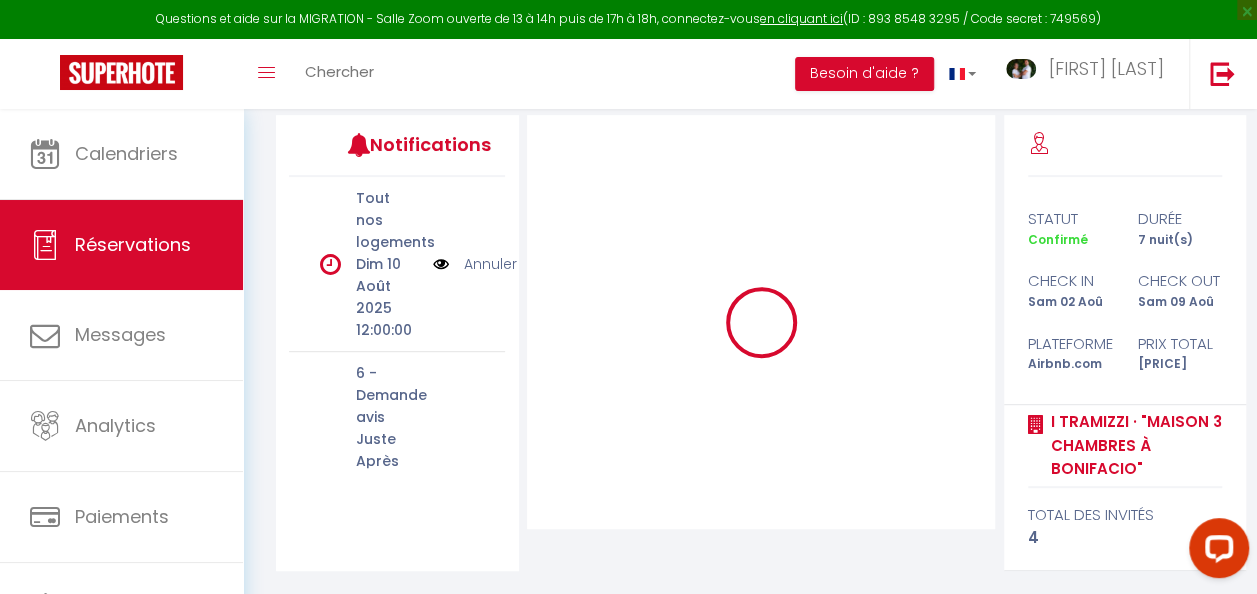 type 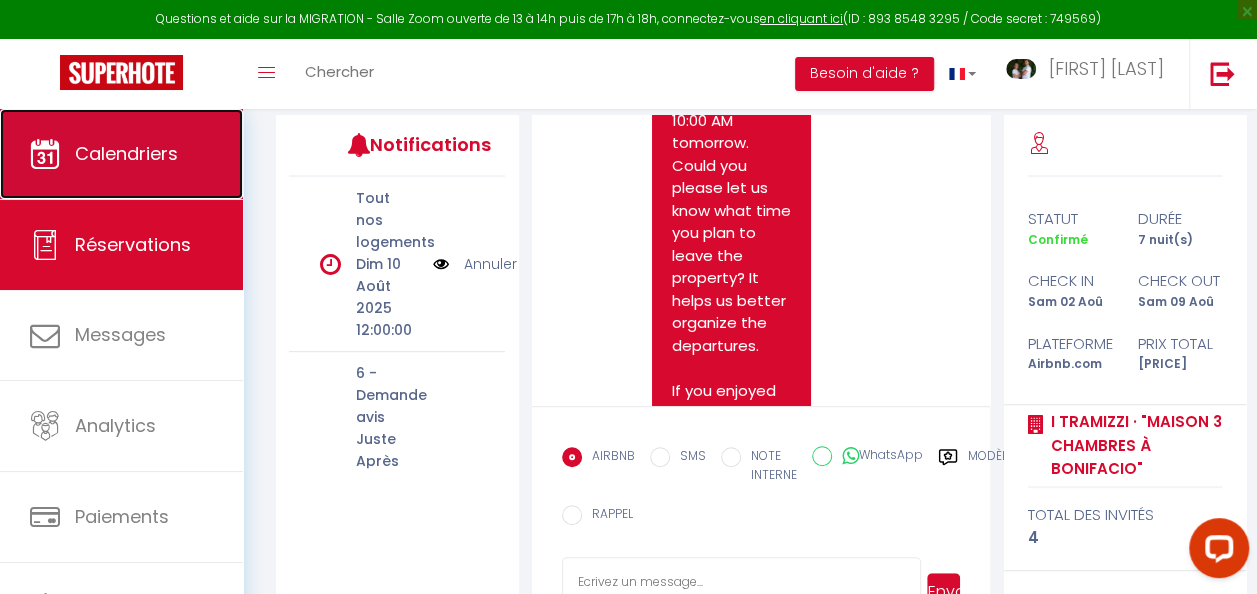 click on "Calendriers" at bounding box center (121, 154) 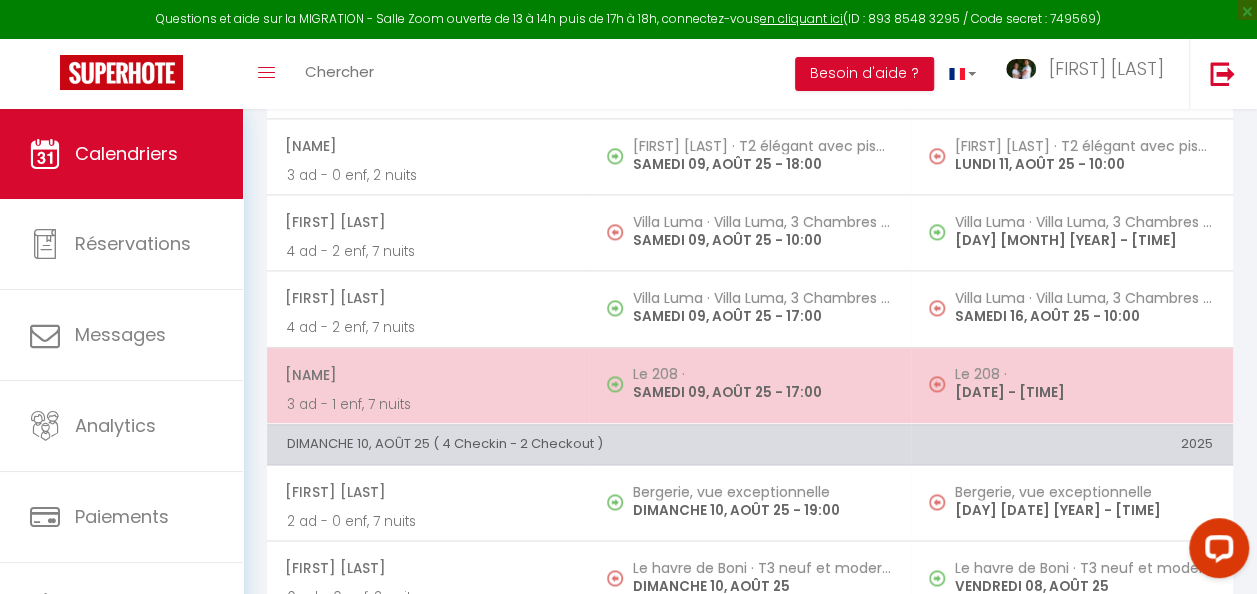 scroll, scrollTop: 5041, scrollLeft: 0, axis: vertical 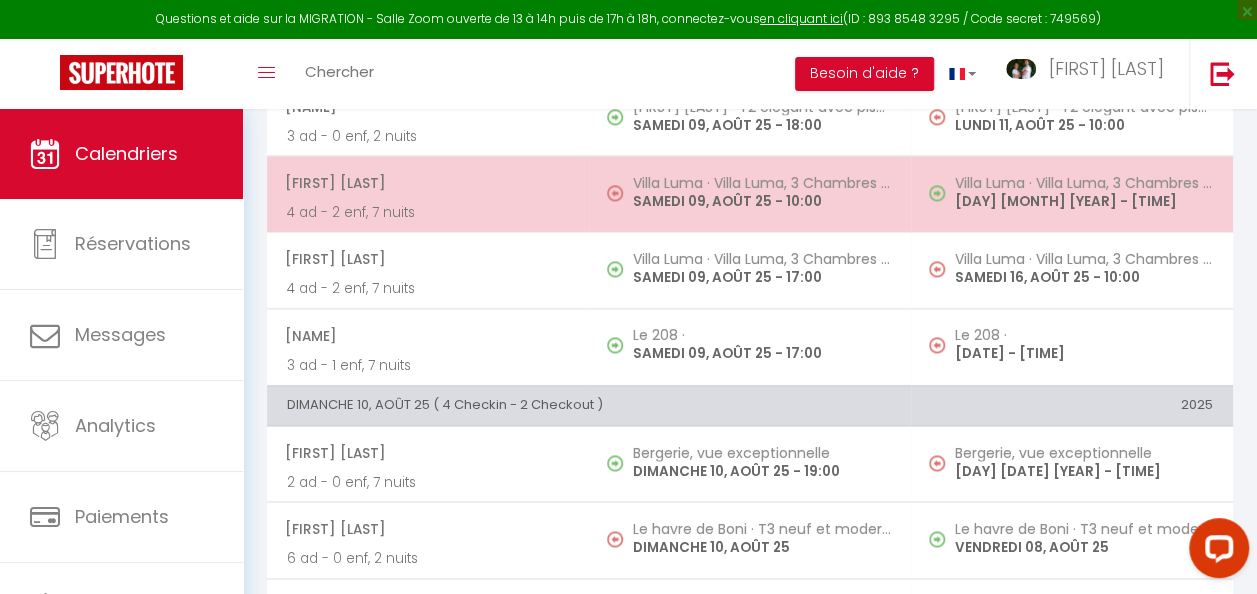 click on "Villa Luma · Villa Luma, 3 Chambres avec Piscine Chauffée
SAMEDI 09, AOÛT 25
- 10:00" at bounding box center [750, 194] 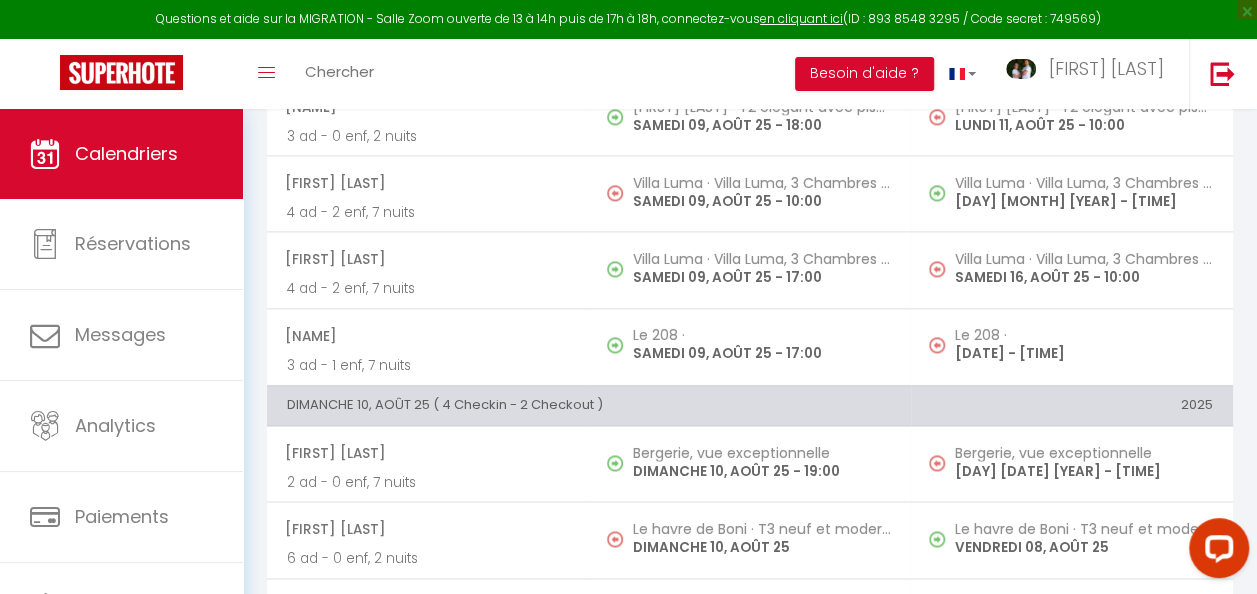 select on "OK" 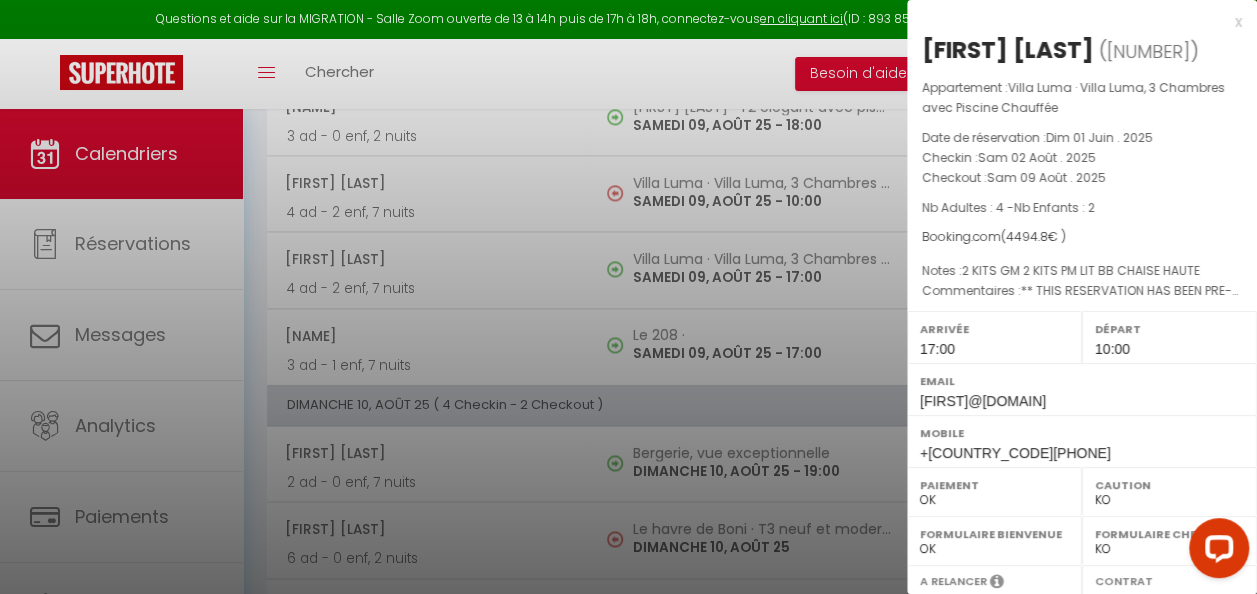 select on "48472" 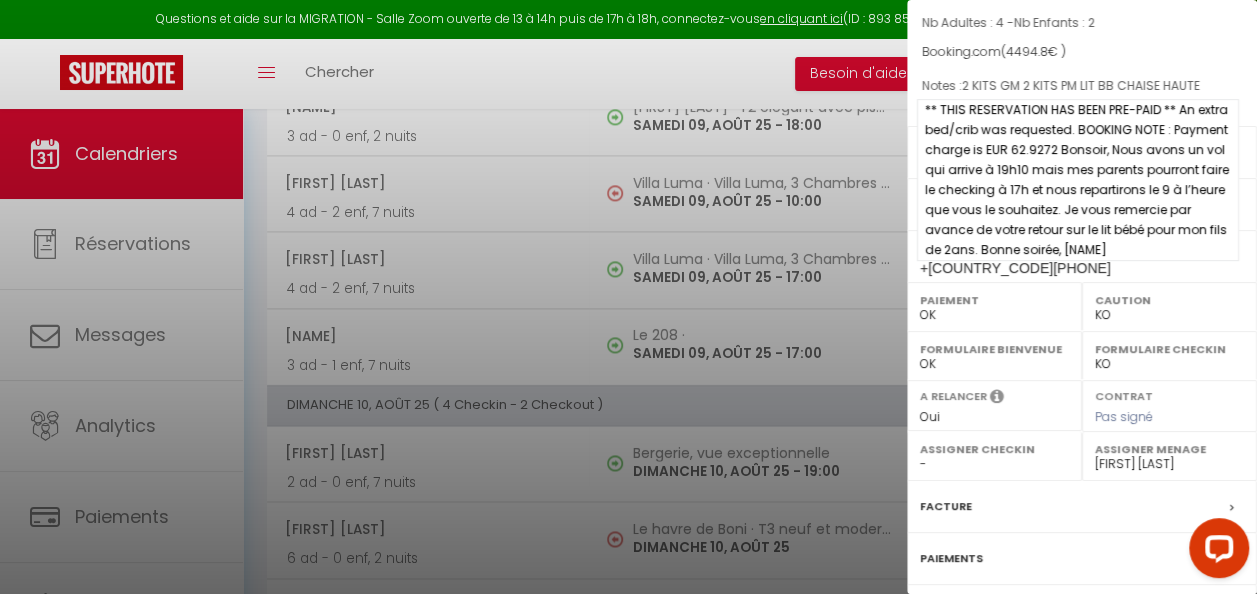 scroll, scrollTop: 353, scrollLeft: 0, axis: vertical 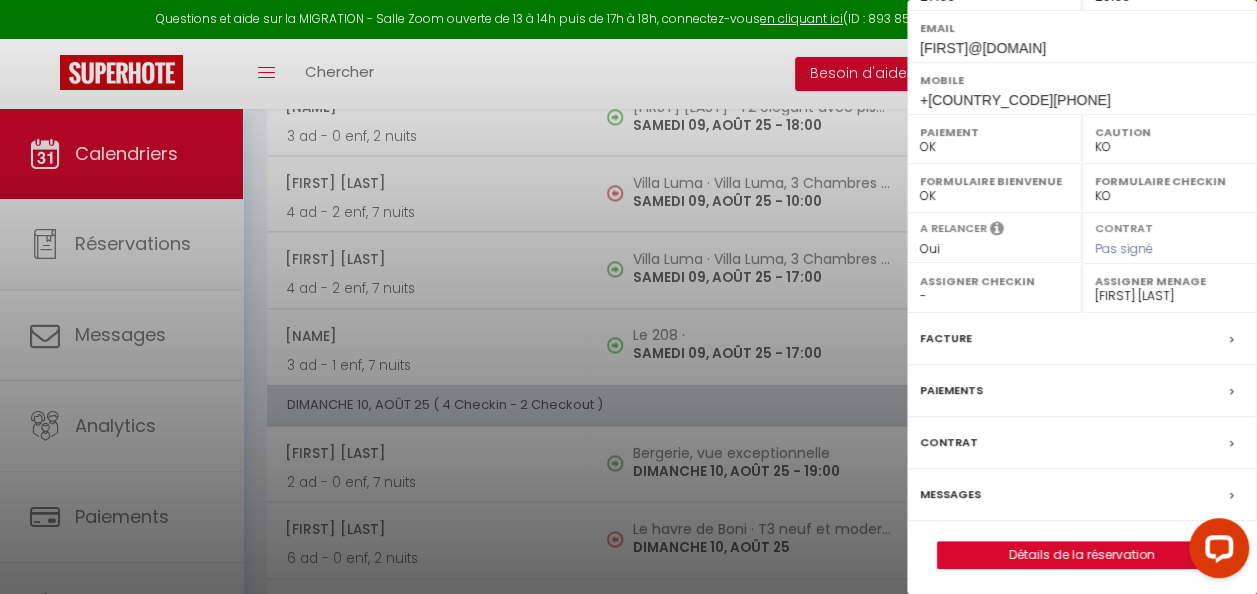 click on "Messages" at bounding box center [1082, 495] 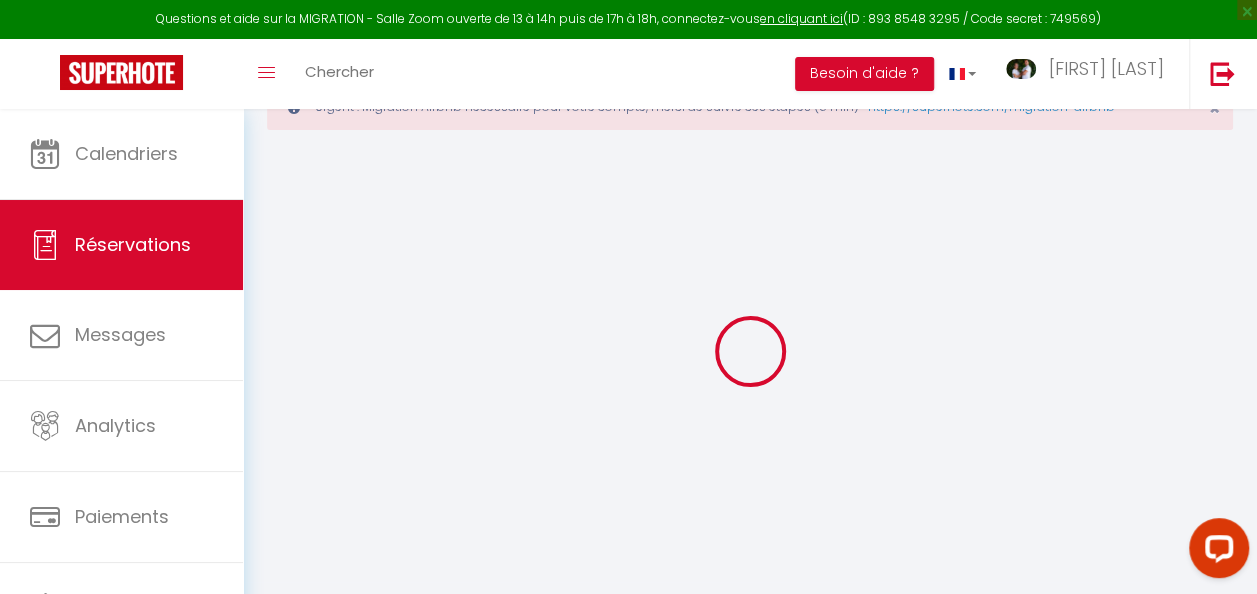 scroll, scrollTop: 109, scrollLeft: 0, axis: vertical 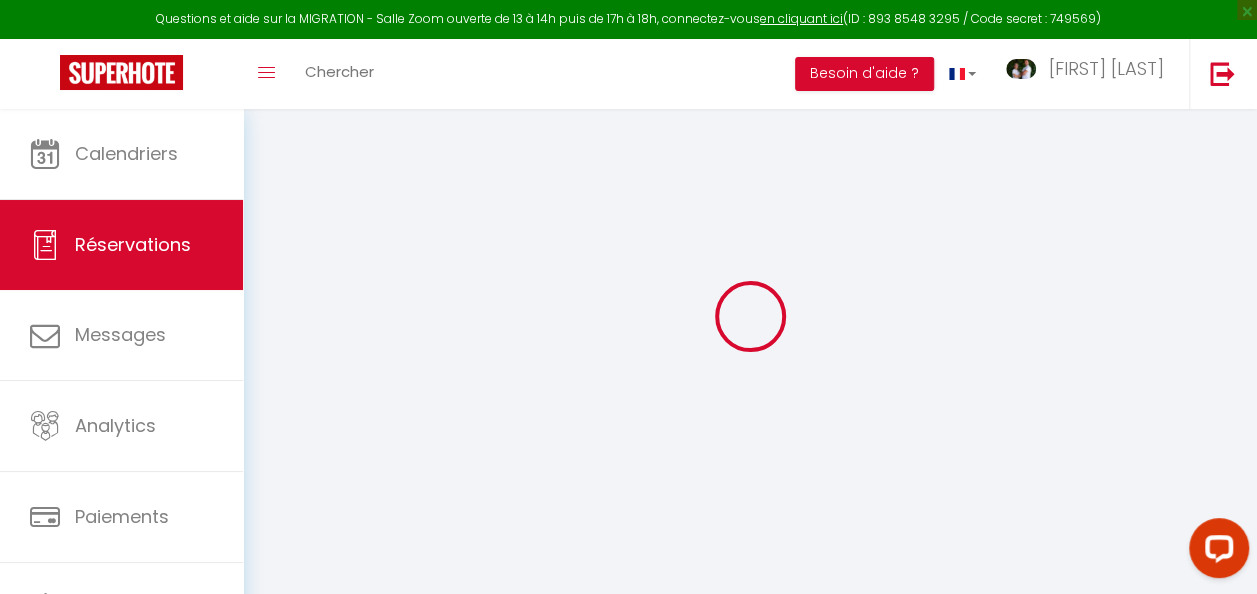select 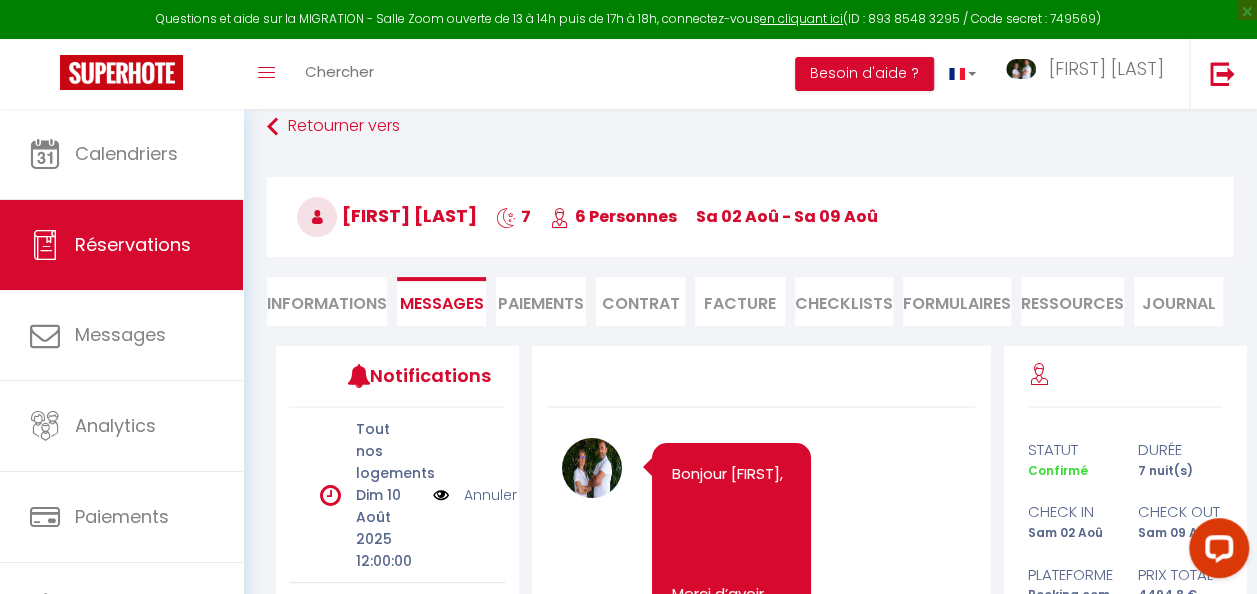 scroll, scrollTop: 9018, scrollLeft: 0, axis: vertical 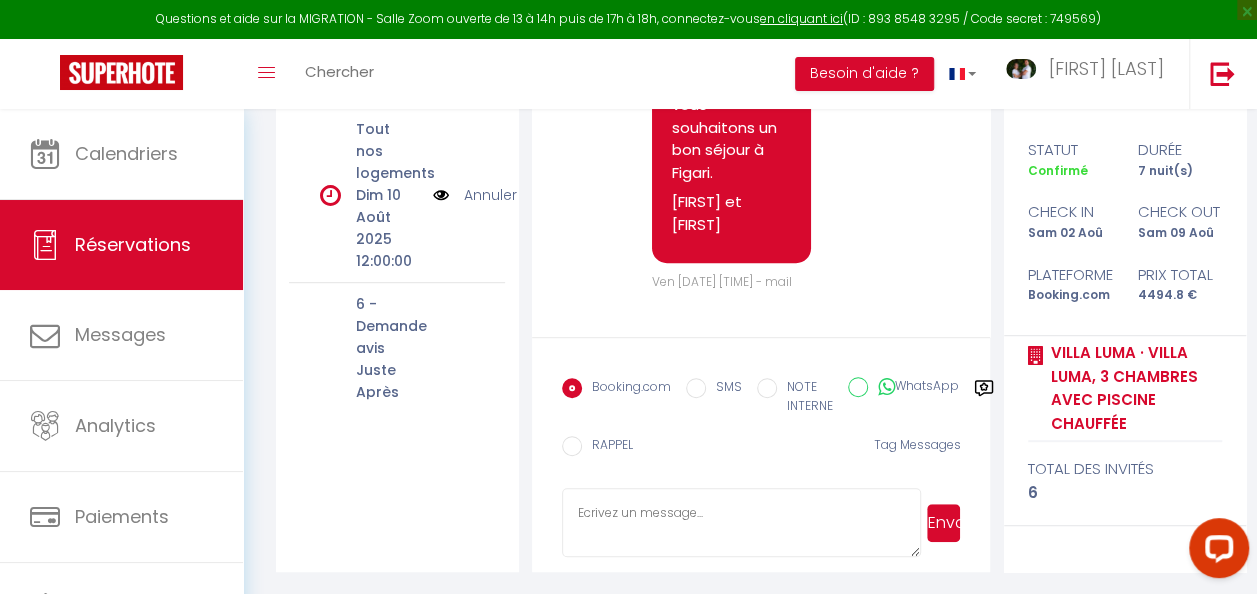 click at bounding box center [741, 523] 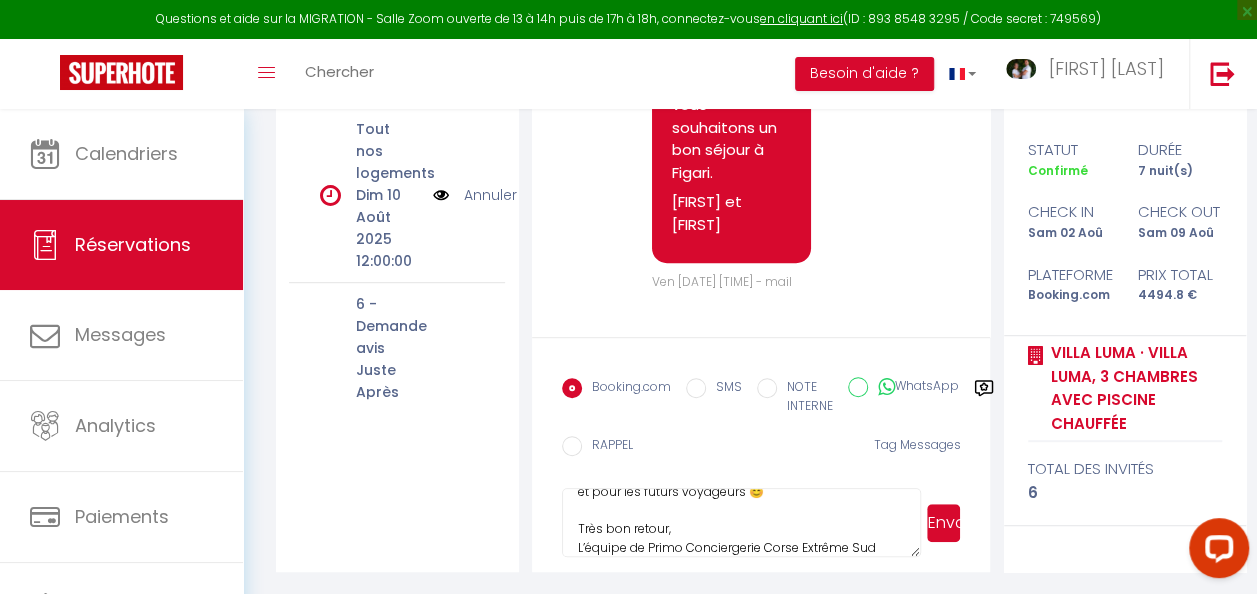scroll, scrollTop: 0, scrollLeft: 0, axis: both 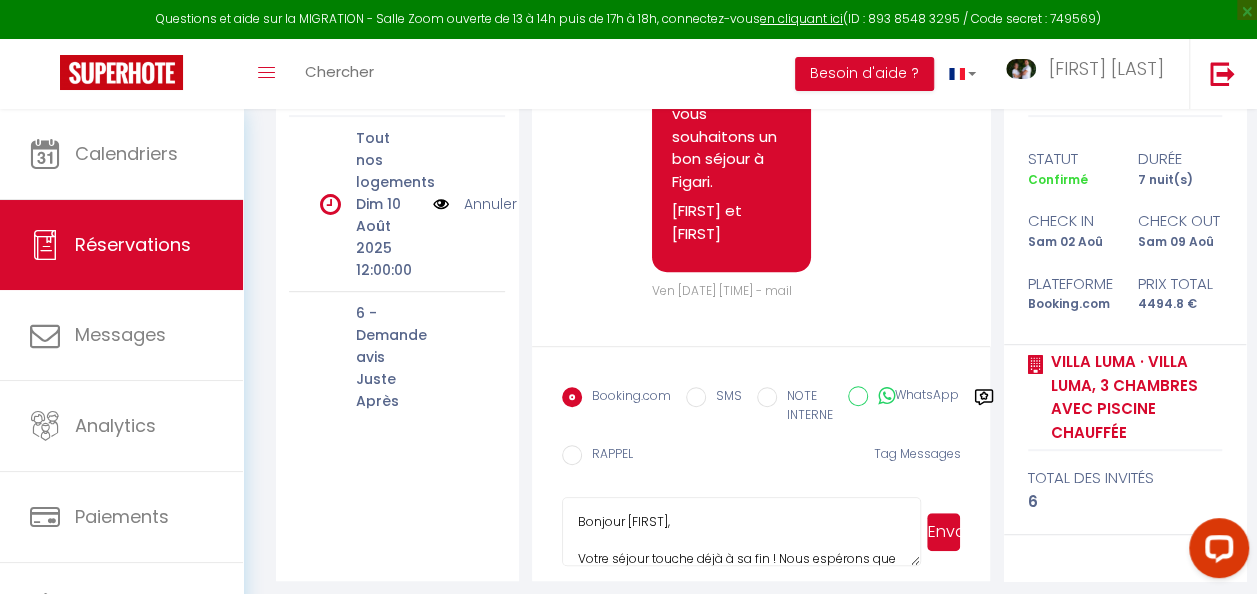 drag, startPoint x: 677, startPoint y: 522, endPoint x: 720, endPoint y: 522, distance: 43 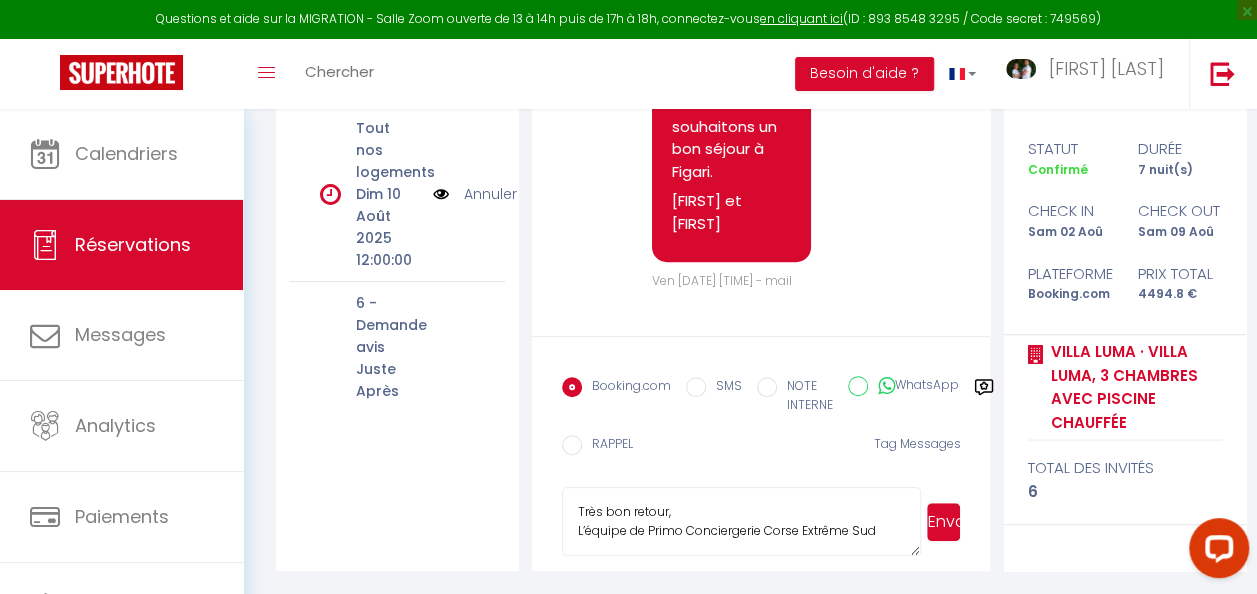 type on "Bonjour [FIRST],
Votre séjour touche déjà à sa fin ! Nous espérons que vous avez passé d’excellentes vacances et que vous repartez avec de beaux souvenirs 🌞
Le check-out est prévu pour 10h demain. Pourriez-vous simplement nous indiquer à quelle heure vous pensez quitter le logement ? Cela nous aide à organiser au mieux les départs.
Si vous avez apprécié votre séjour, n’hésitez pas à nous laisser un petit commentaire sur la plateforme de réservation. Vos retours sont précieux pour nous… et pour les futurs voyageurs 😊
Très bon retour,
L’équipe de Primo Conciergerie Corse Extrême Sud" 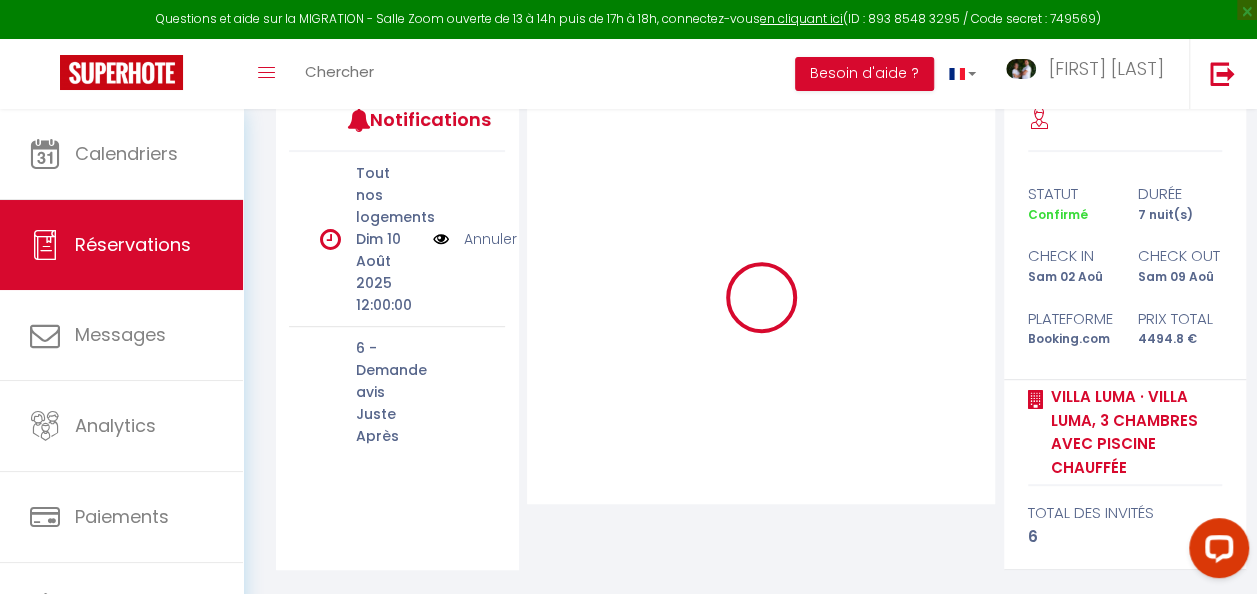 scroll, scrollTop: 363, scrollLeft: 0, axis: vertical 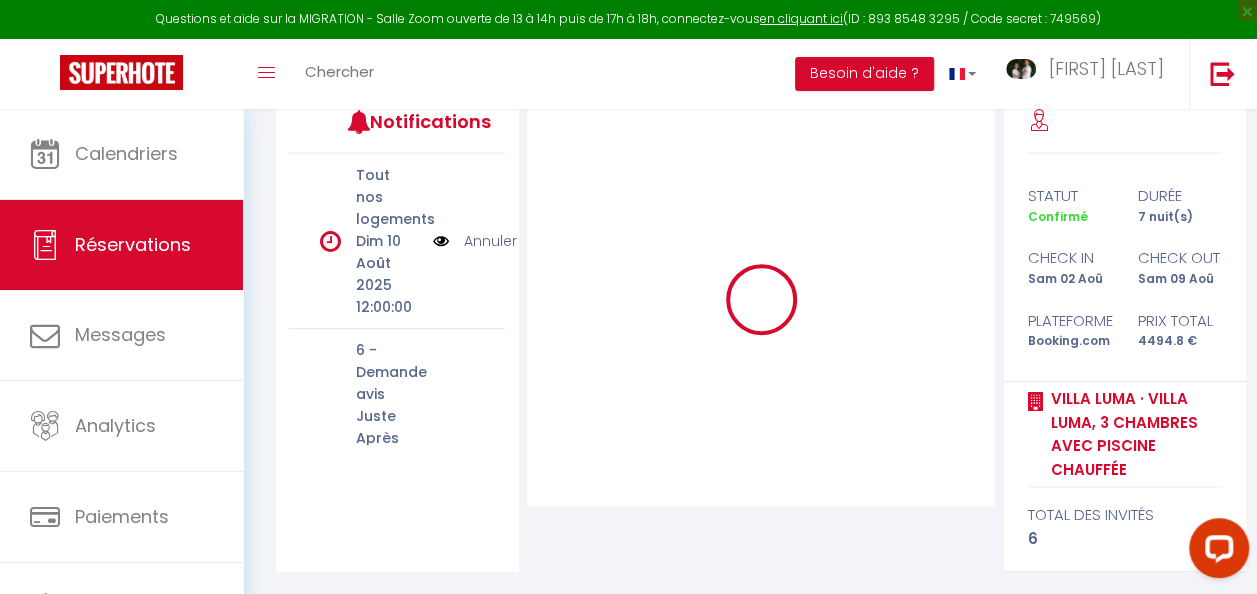 type 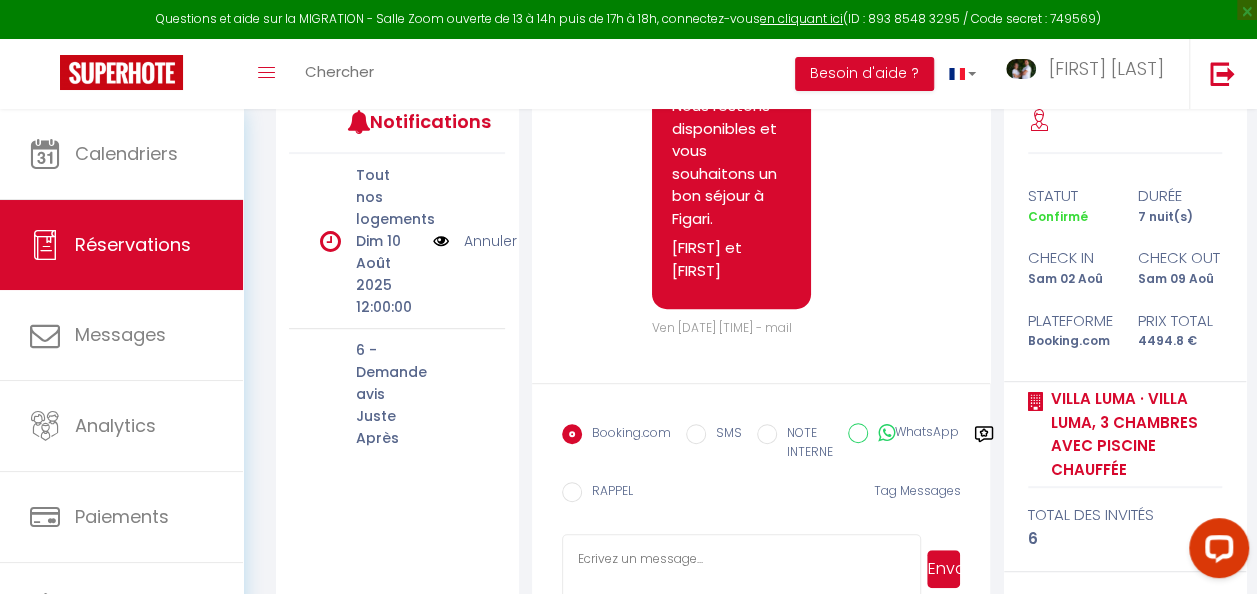 scroll, scrollTop: 0, scrollLeft: 0, axis: both 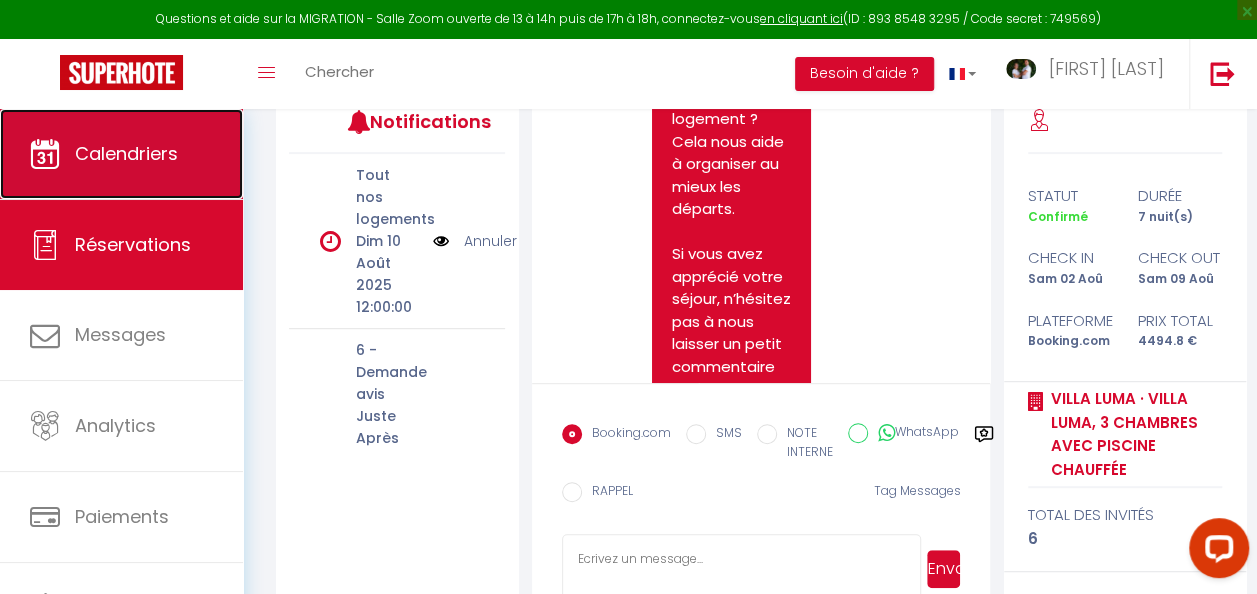 click on "Calendriers" at bounding box center [126, 153] 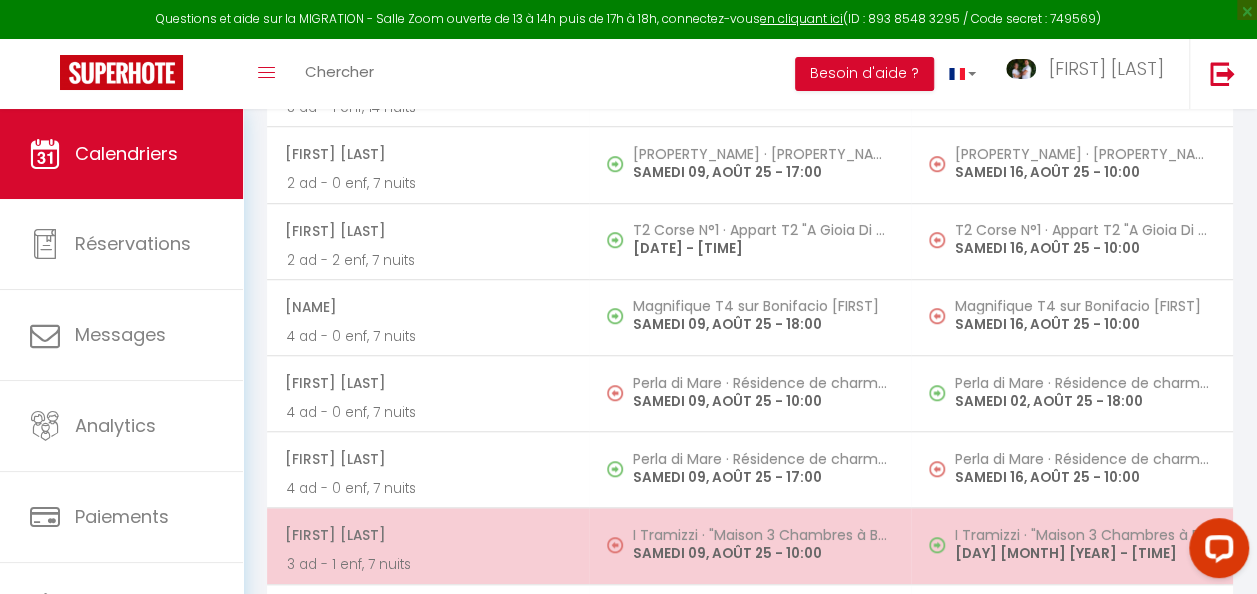 scroll, scrollTop: 4341, scrollLeft: 0, axis: vertical 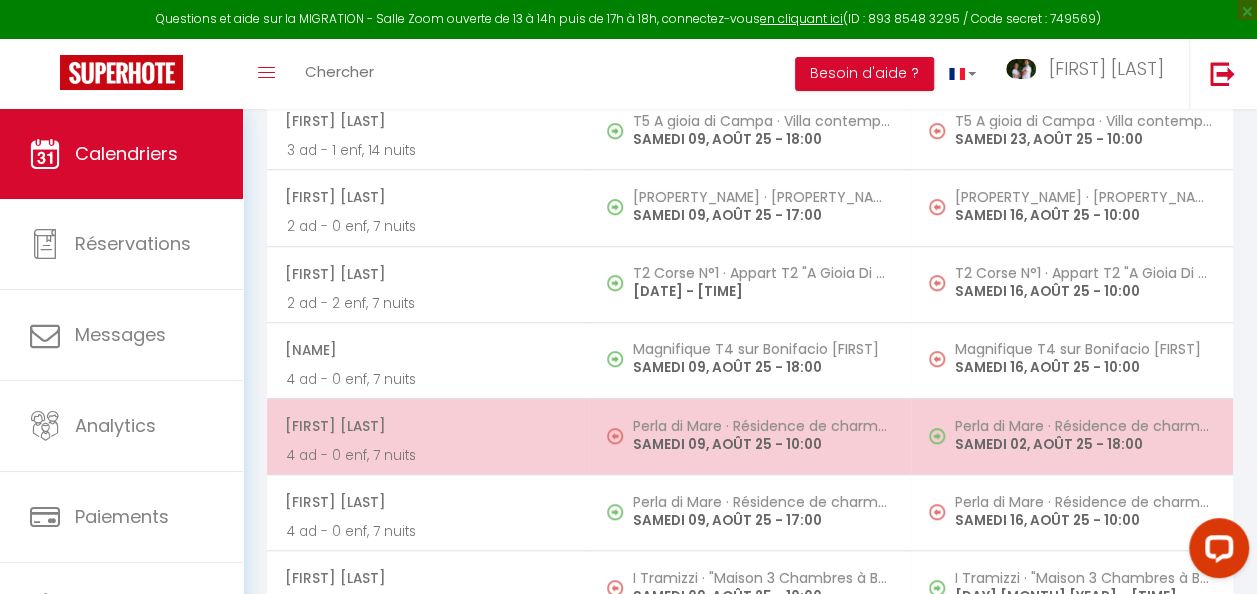 click on "SAMEDI 09, AOÛT 25
- 10:00" at bounding box center [762, 444] 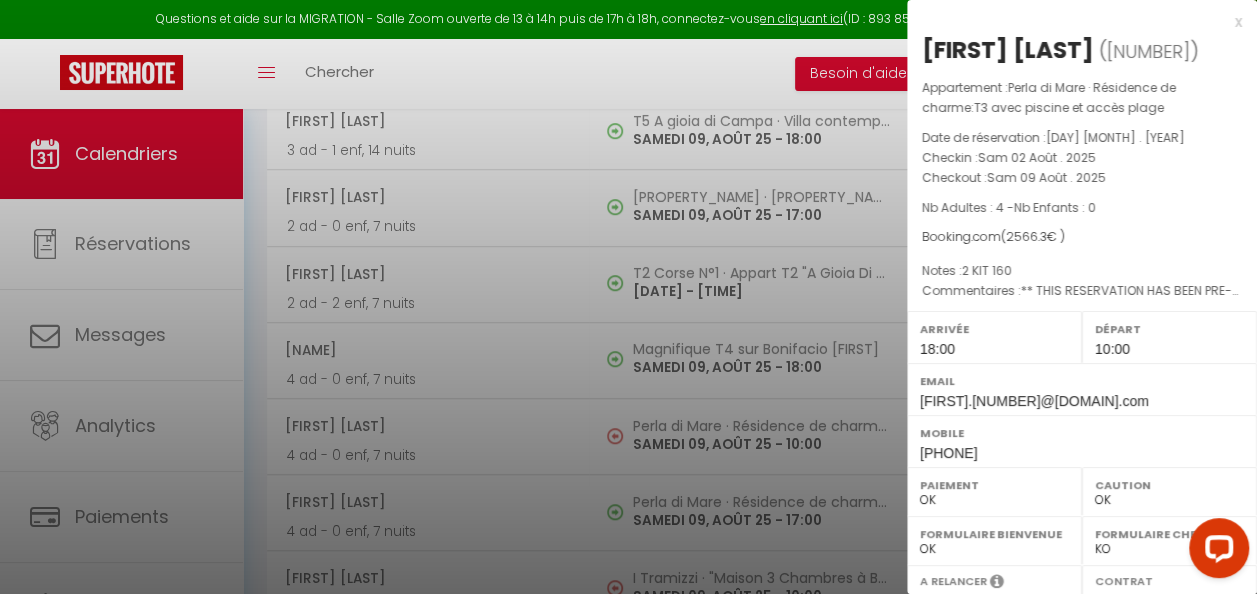 select on "41741" 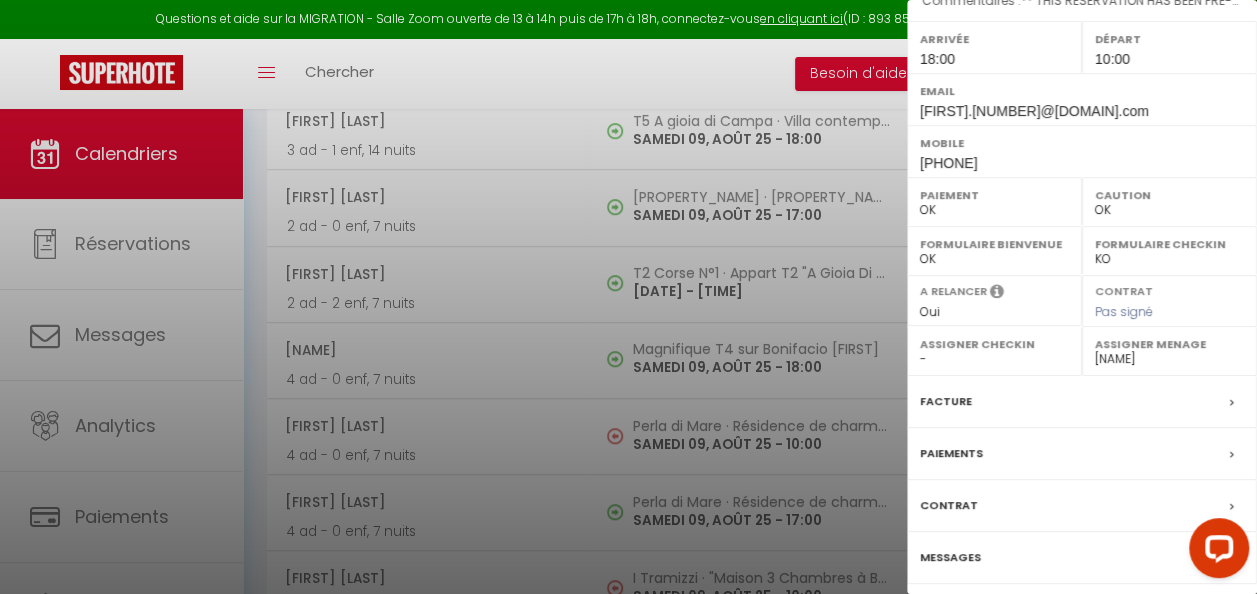 scroll, scrollTop: 385, scrollLeft: 0, axis: vertical 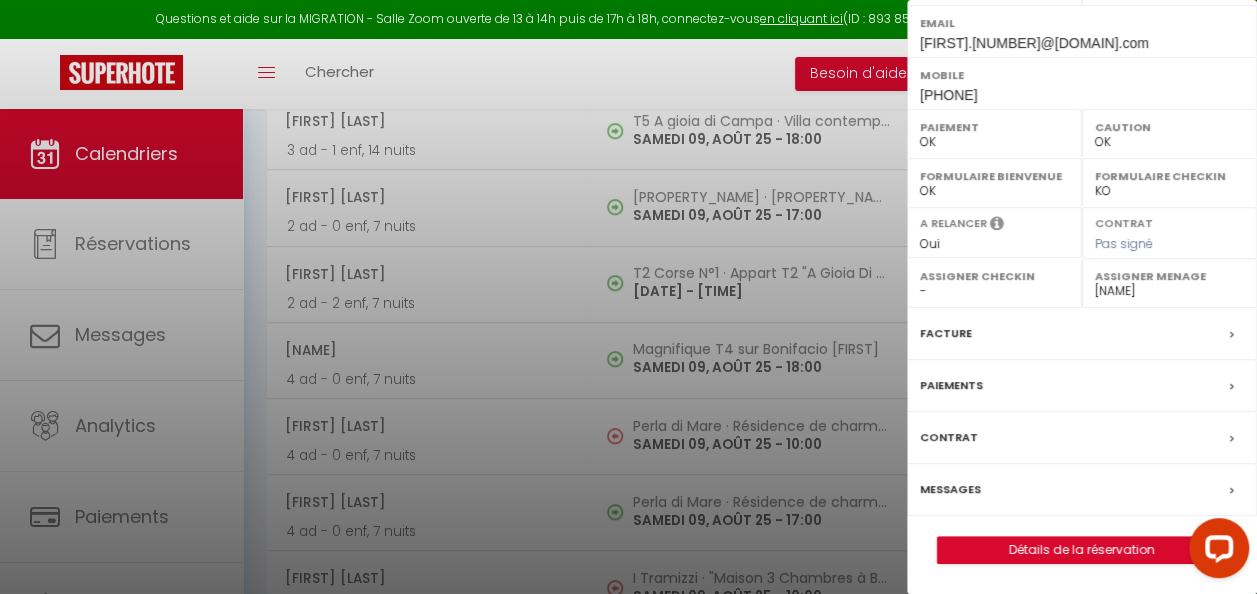 click on "Messages" at bounding box center [1082, 490] 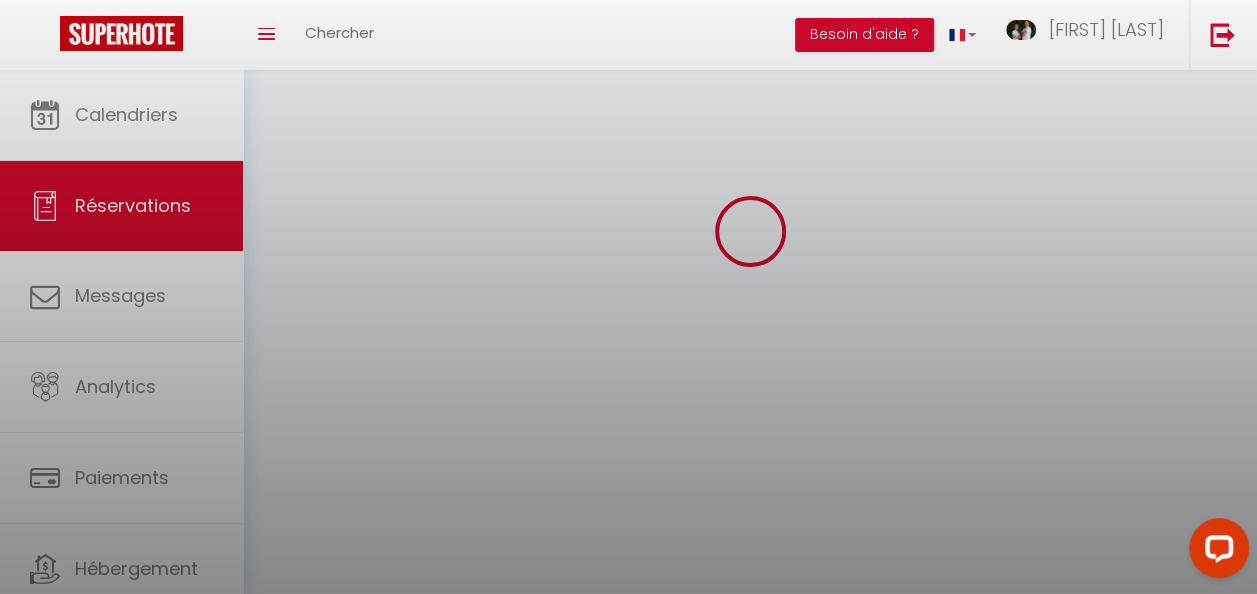scroll, scrollTop: 0, scrollLeft: 0, axis: both 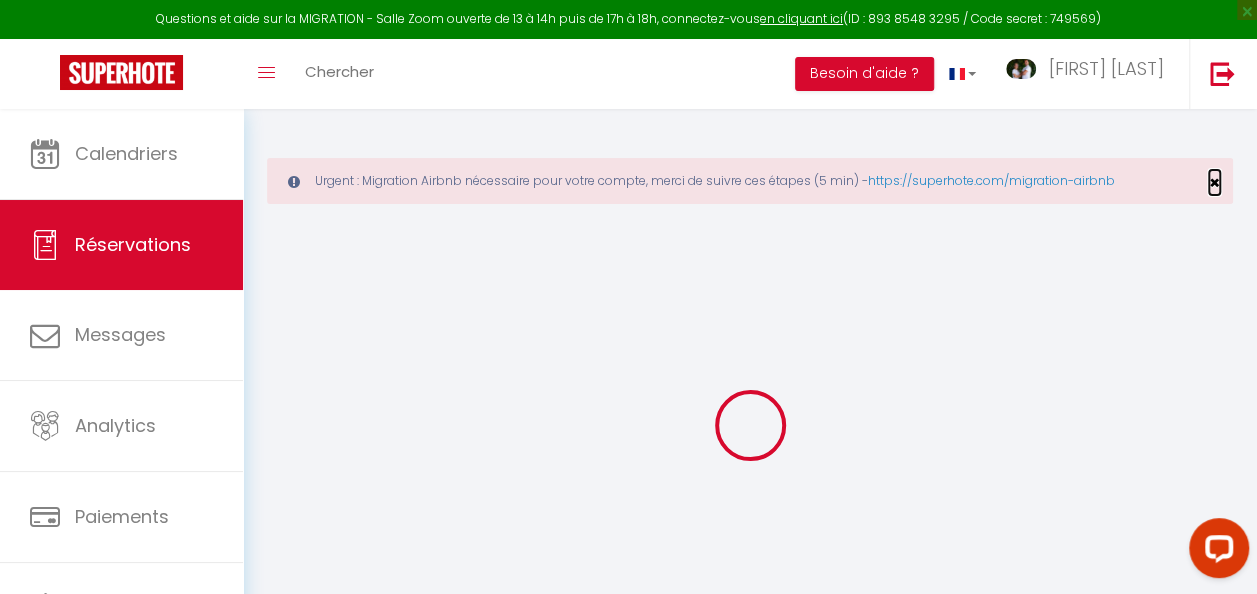 click on "×" at bounding box center [1214, 182] 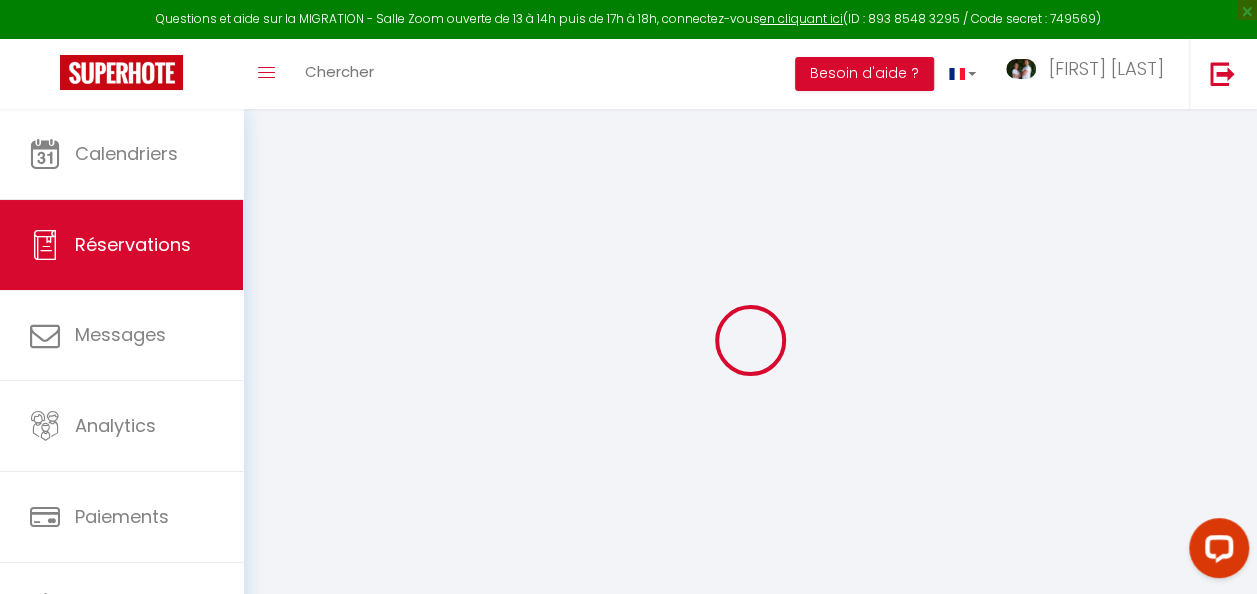 type 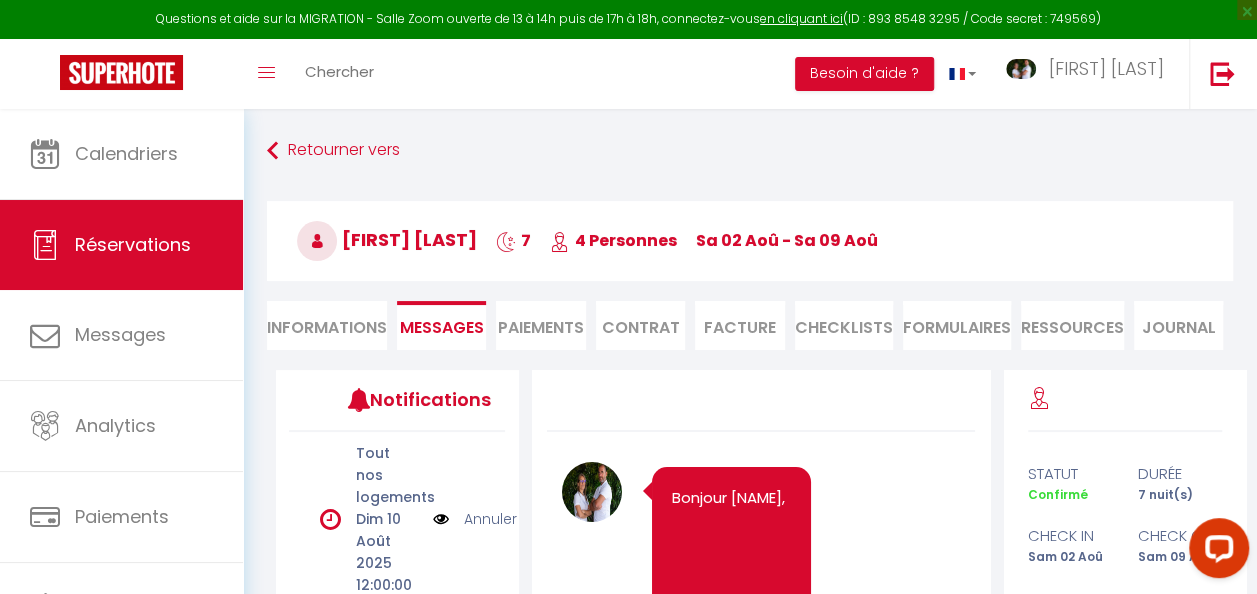 scroll, scrollTop: 6401, scrollLeft: 0, axis: vertical 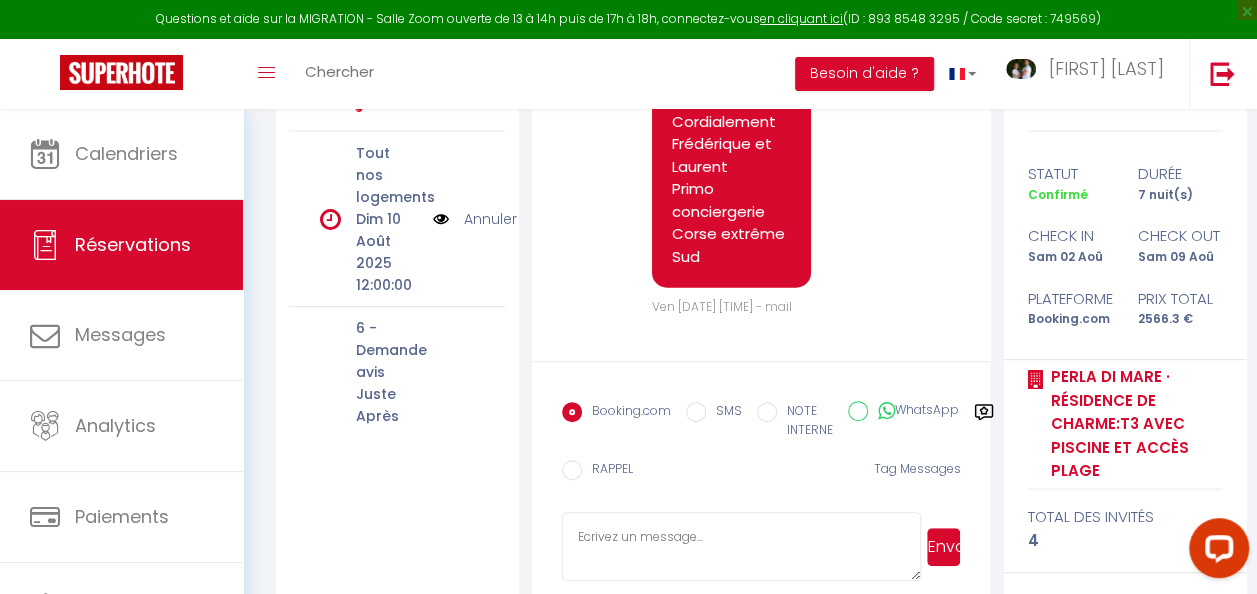 click at bounding box center (741, 547) 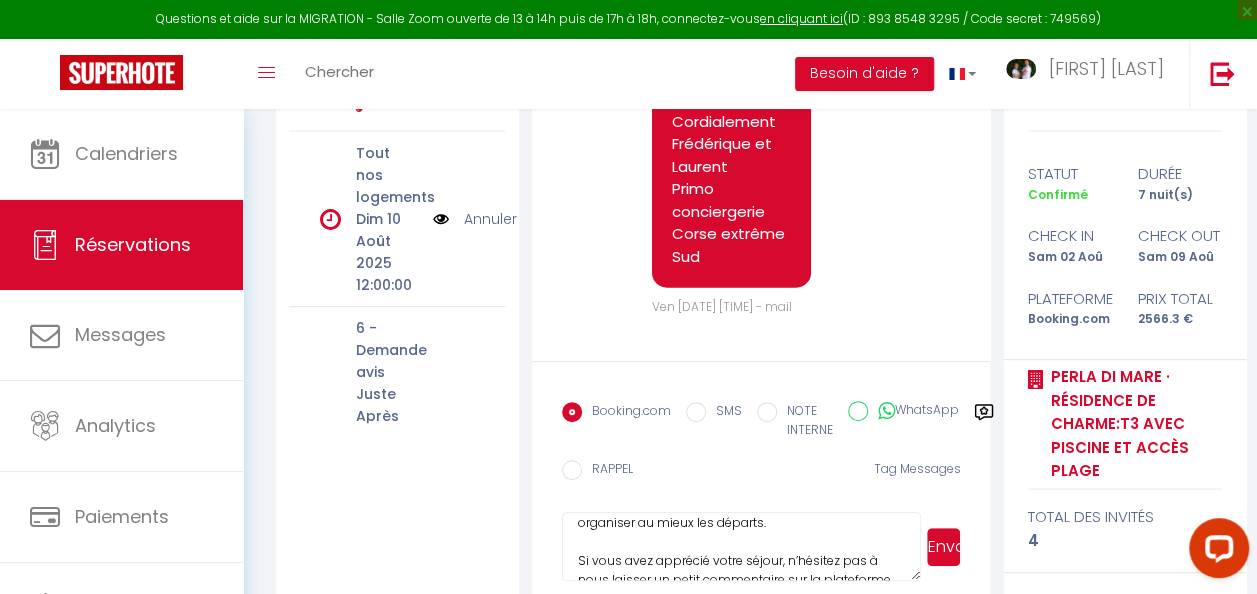 scroll, scrollTop: 0, scrollLeft: 0, axis: both 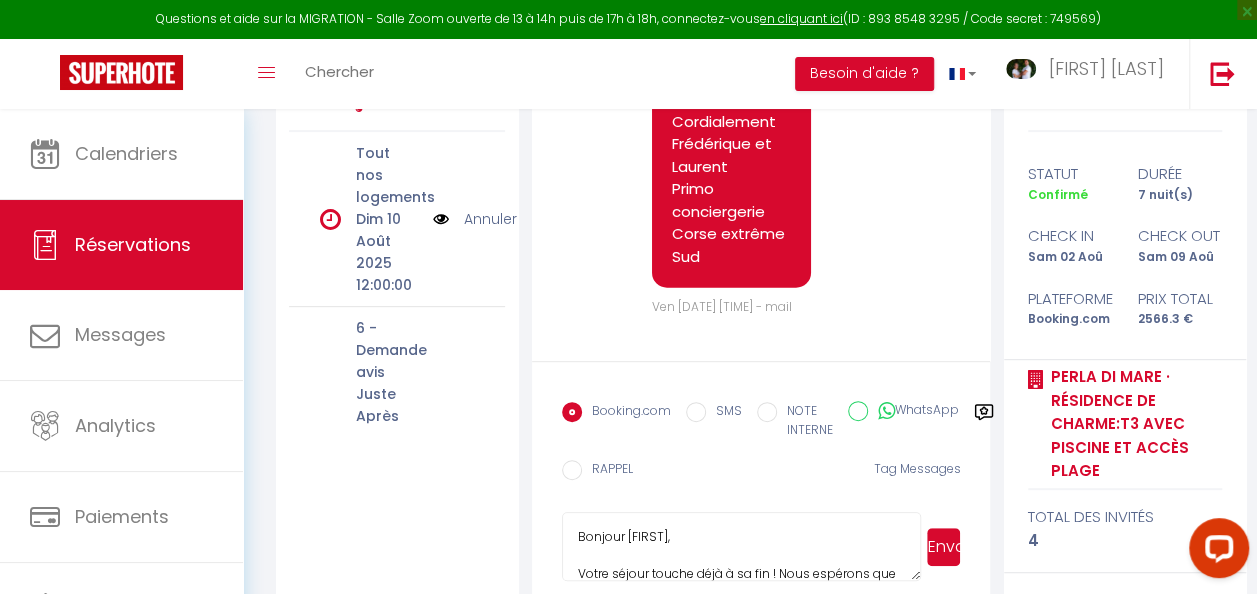 click on "Bonjour [FIRST],
Votre séjour touche déjà à sa fin ! Nous espérons que vous avez passé d’excellentes vacances et que vous repartez avec de beaux souvenirs 🌞
Le check-out est prévu pour 10h demain. Pourriez-vous simplement nous indiquer à quelle heure vous pensez quitter le logement ? Cela nous aide à organiser au mieux les départs.
Si vous avez apprécié votre séjour, n’hésitez pas à nous laisser un petit commentaire sur la plateforme de réservation. Vos retours sont précieux pour nous… et pour les futurs voyageurs 😊
Très bon retour,
L’équipe de Primo Conciergerie Corse Extrême Sud" at bounding box center (741, 547) 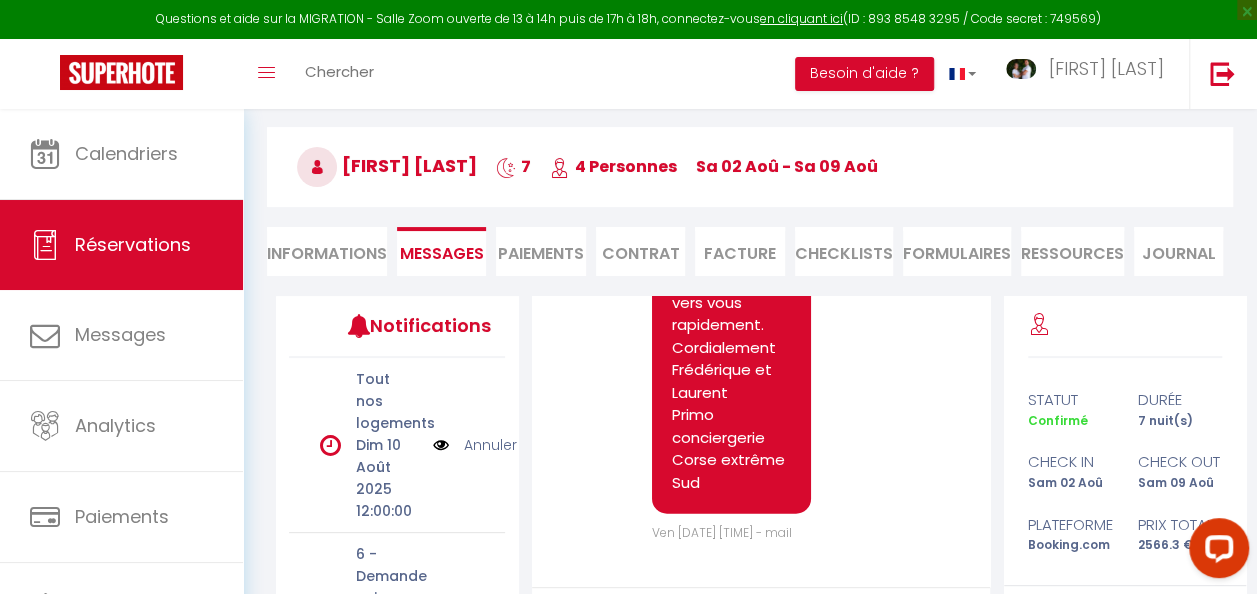 scroll, scrollTop: 0, scrollLeft: 0, axis: both 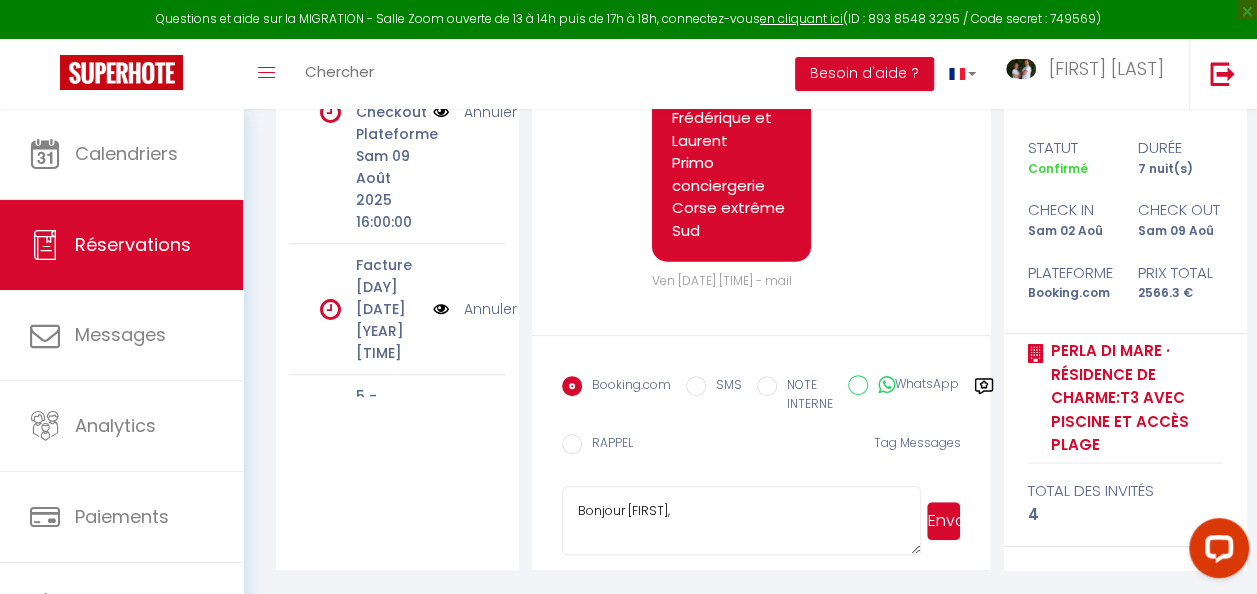 click on "Envoyer" at bounding box center [944, 521] 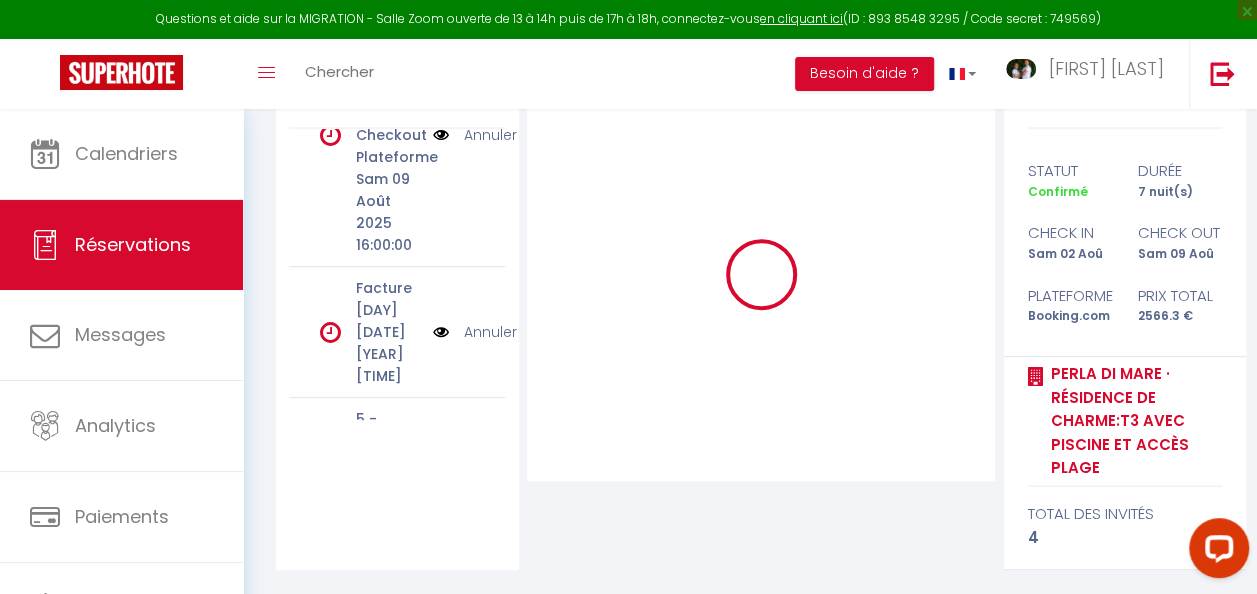 scroll, scrollTop: 302, scrollLeft: 0, axis: vertical 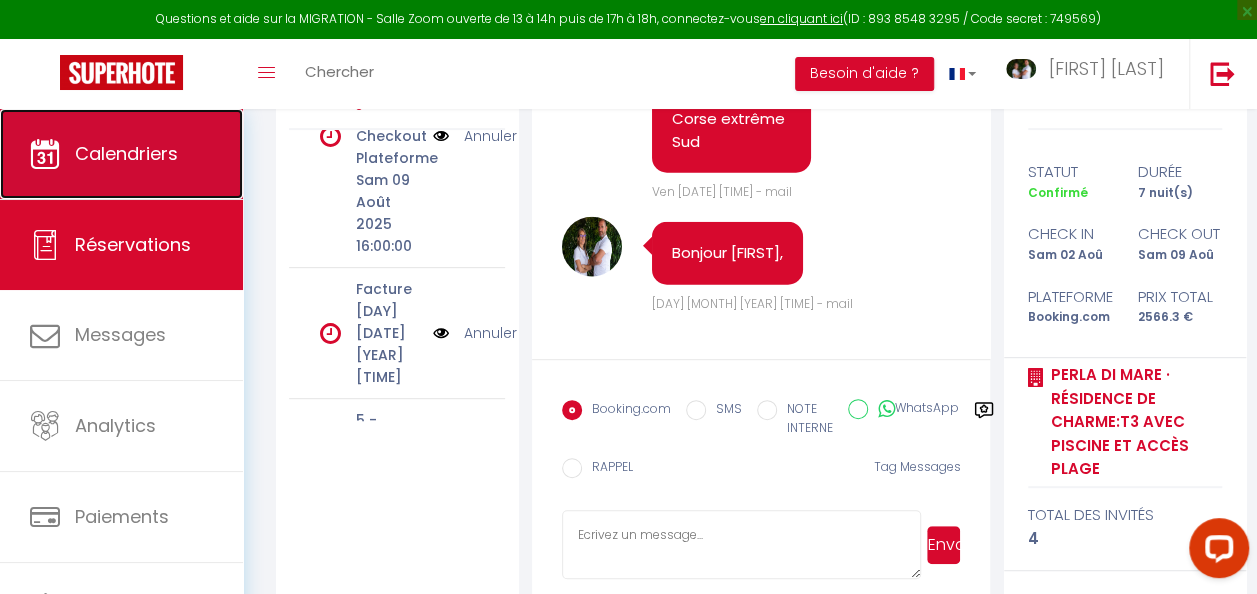 click on "Calendriers" at bounding box center (121, 154) 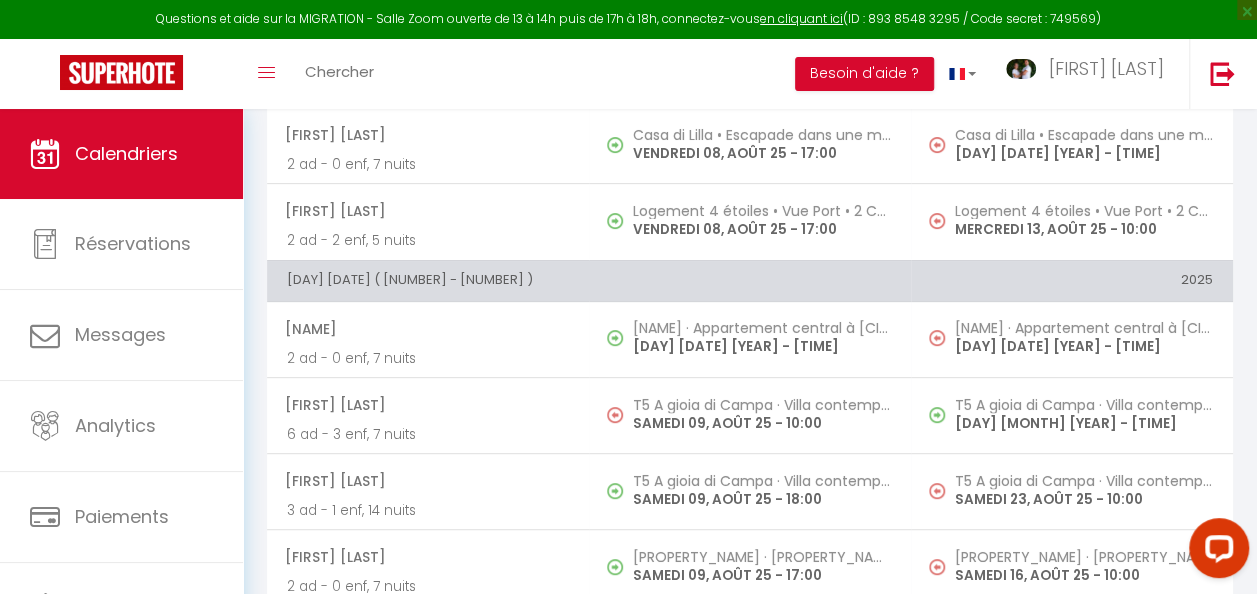 scroll, scrollTop: 3941, scrollLeft: 0, axis: vertical 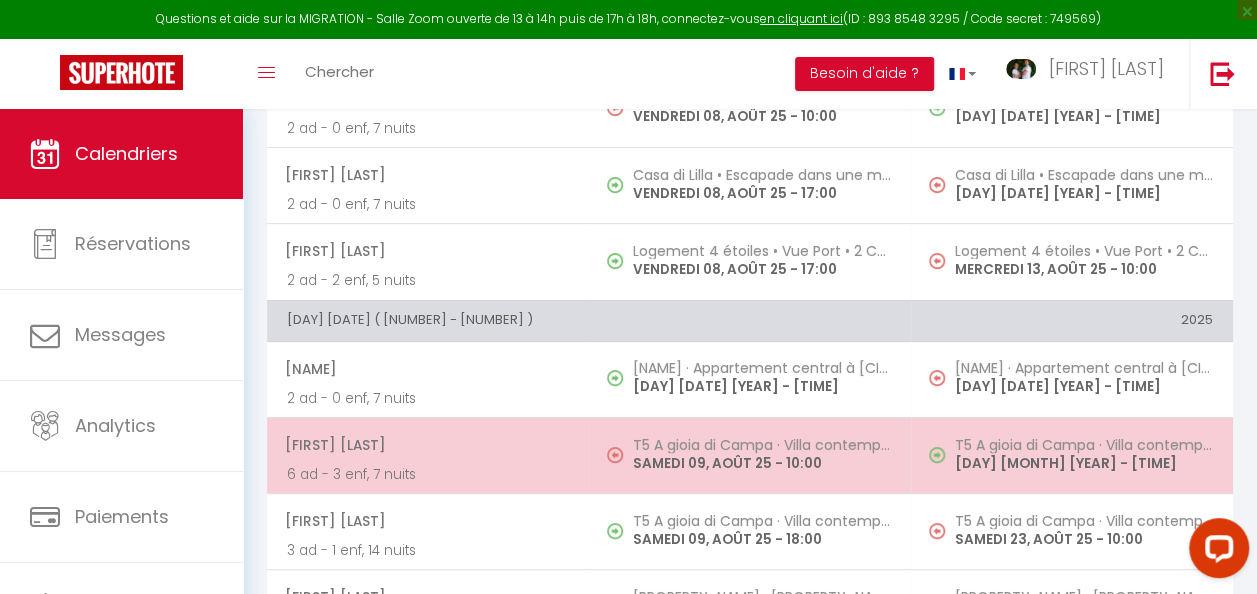 click on "SAMEDI 09, AOÛT 25
- 10:00" at bounding box center [762, 463] 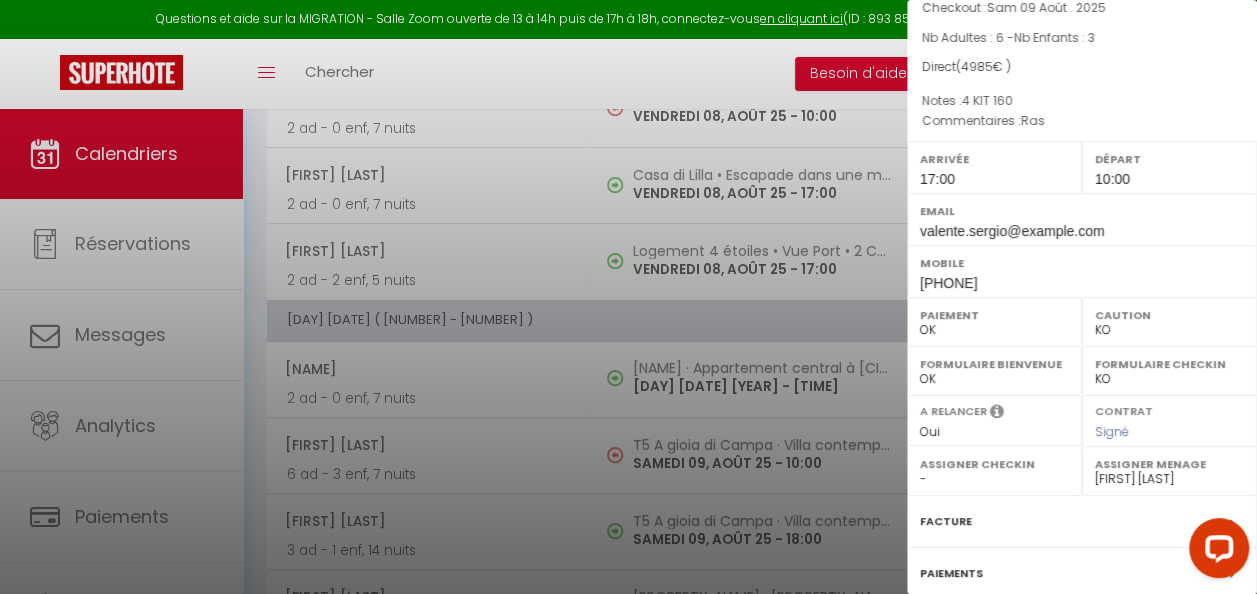 scroll, scrollTop: 353, scrollLeft: 0, axis: vertical 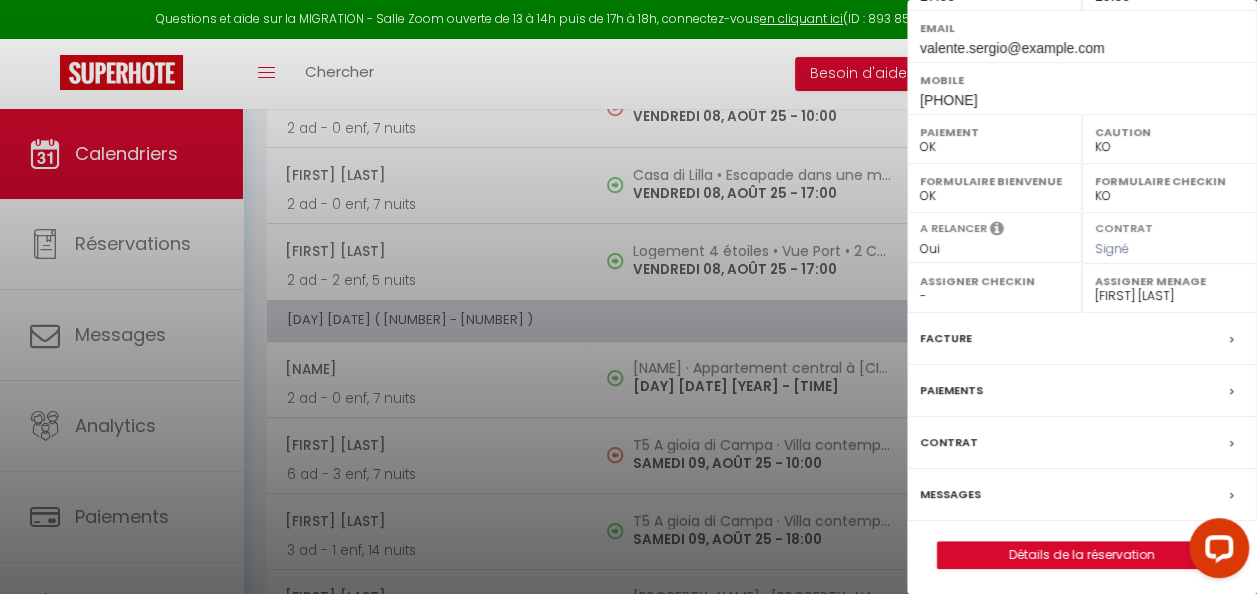 click on "Messages" at bounding box center (1082, 495) 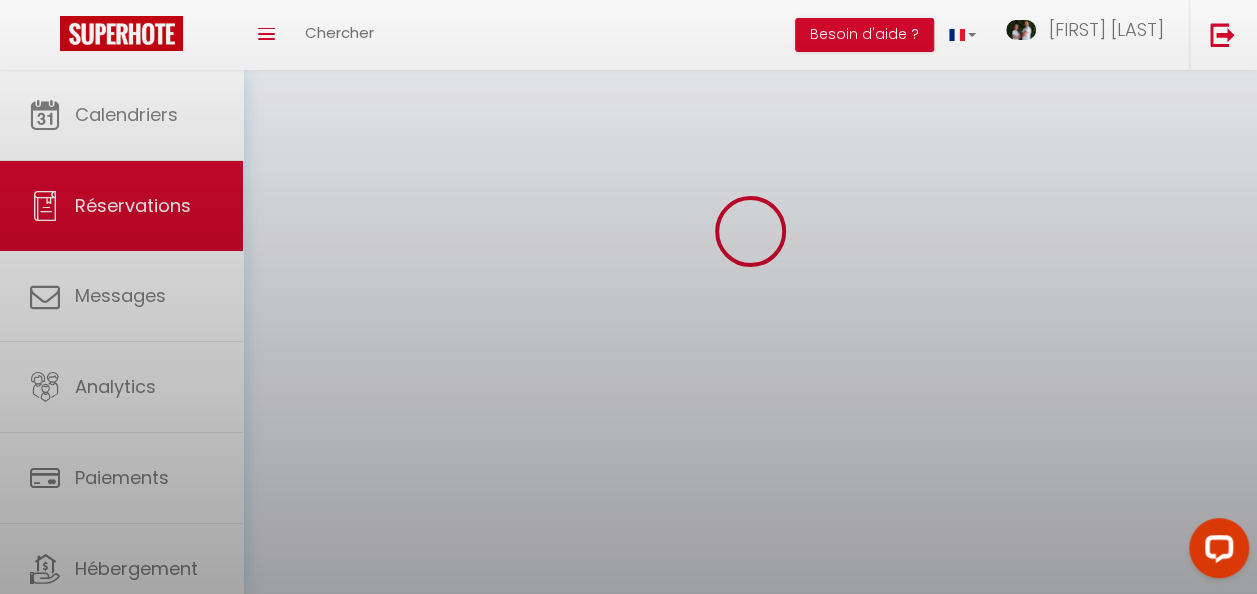 scroll, scrollTop: 0, scrollLeft: 0, axis: both 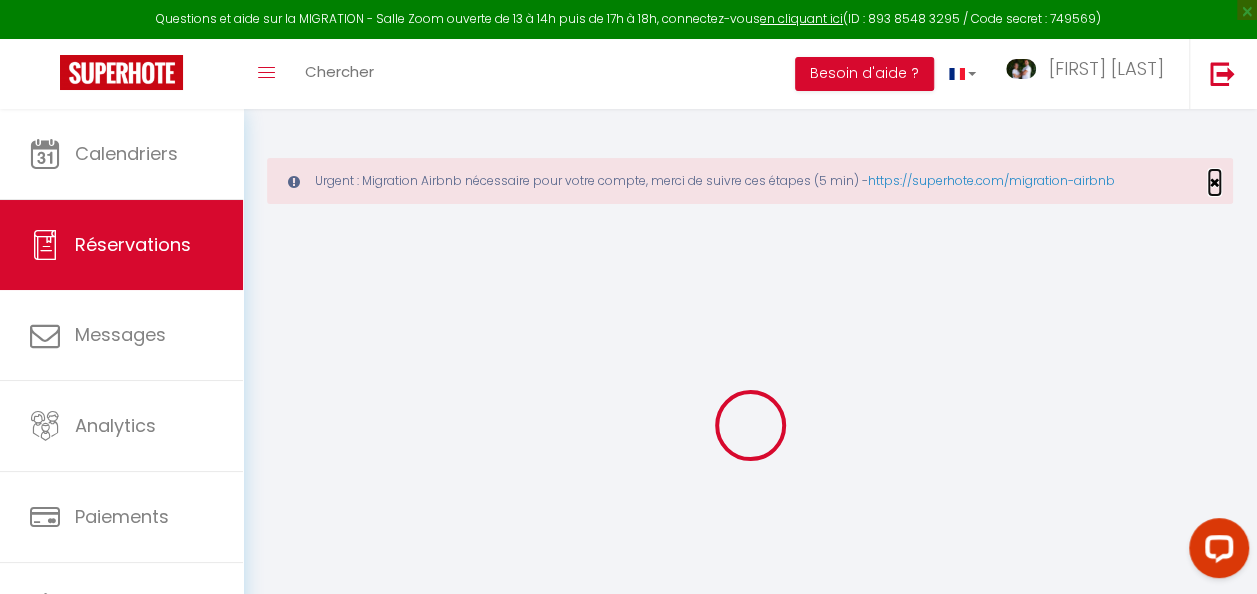 click on "×" at bounding box center [1214, 182] 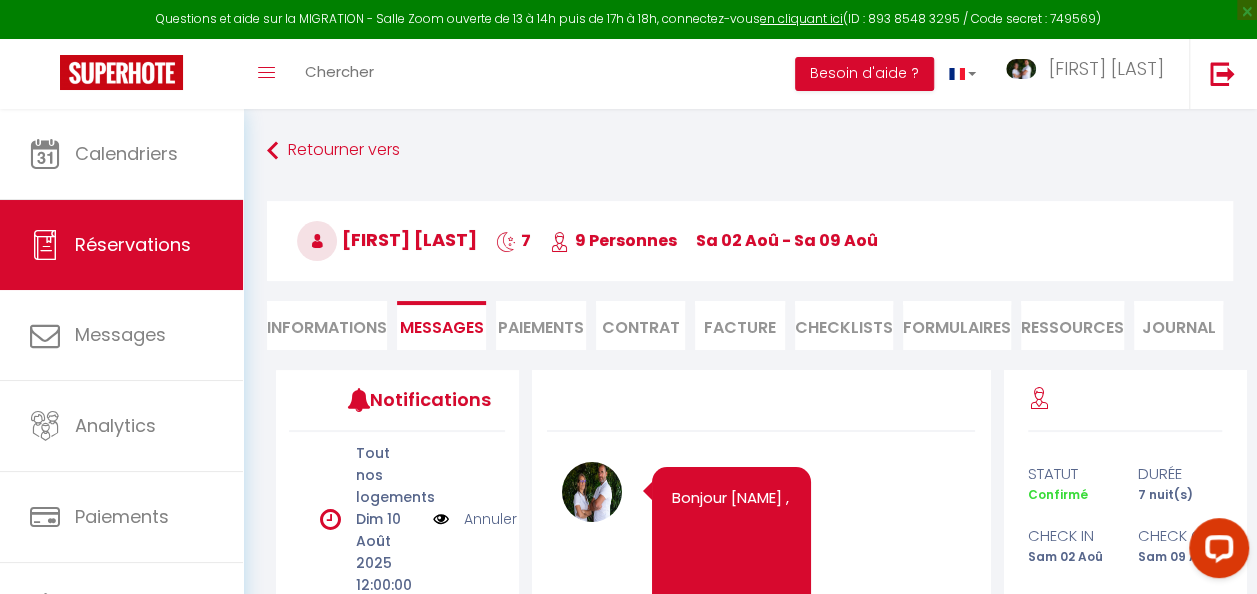 scroll, scrollTop: 112, scrollLeft: 0, axis: vertical 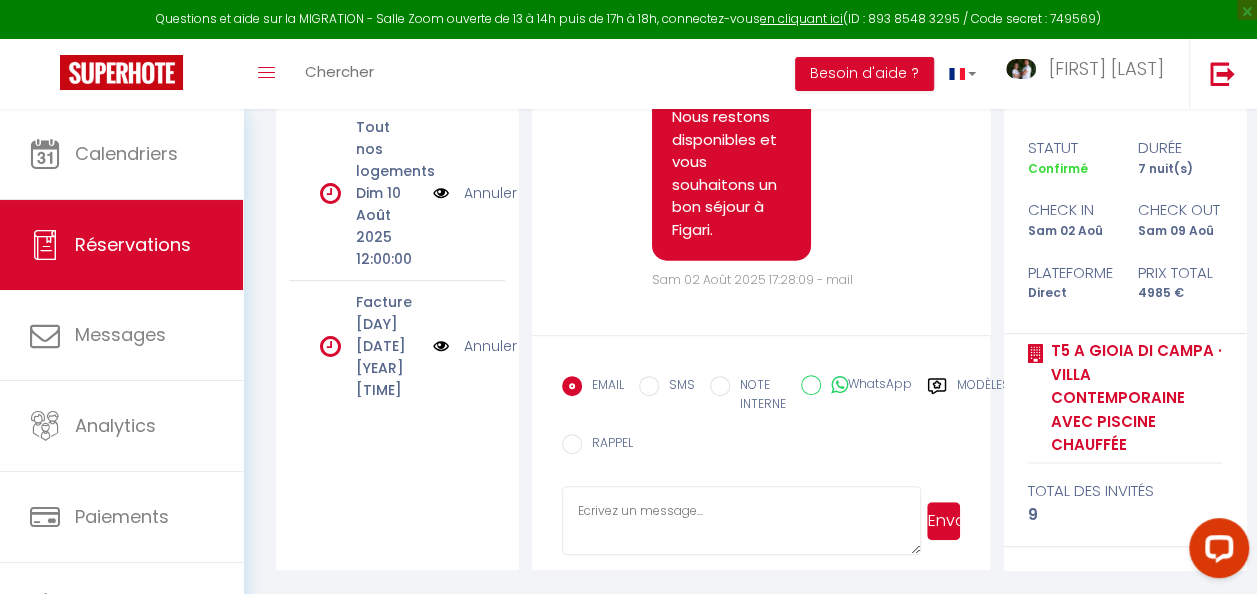 click at bounding box center [741, 521] 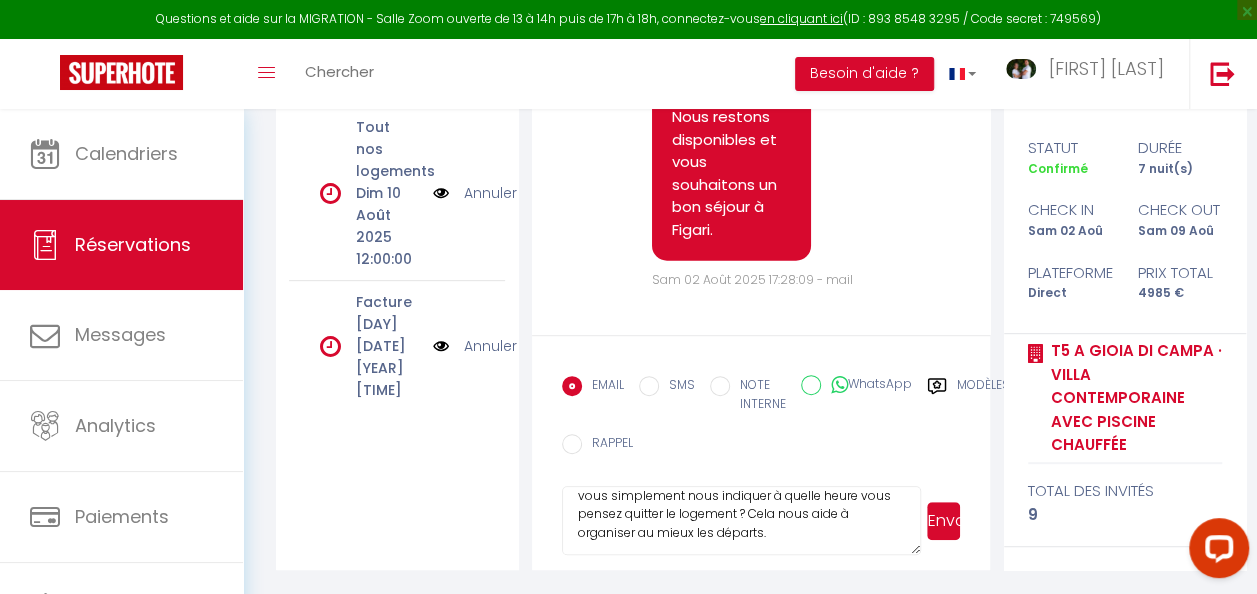 scroll, scrollTop: 0, scrollLeft: 0, axis: both 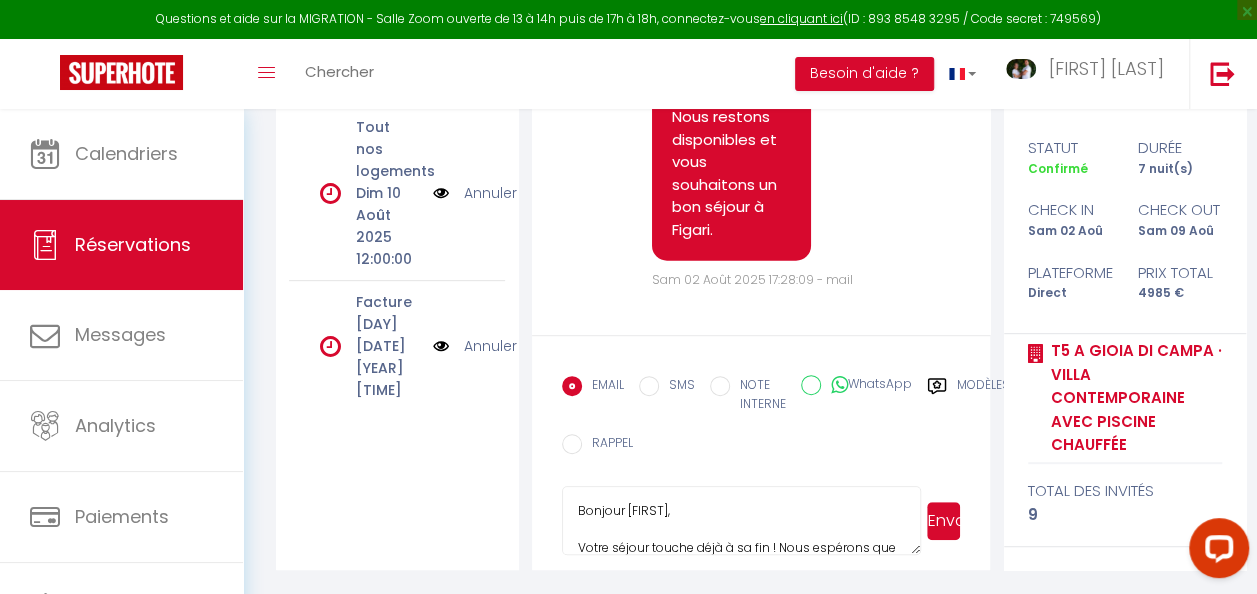 click on "Bonjour [FIRST],
Votre séjour touche déjà à sa fin ! Nous espérons que vous avez passé d’excellentes vacances et que vous repartez avec de beaux souvenirs 🌞
Le check-out est prévu pour 10h demain. Pourriez-vous simplement nous indiquer à quelle heure vous pensez quitter le logement ? Cela nous aide à organiser au mieux les départs.
Si vous avez apprécié votre séjour, n’hésitez pas à nous laisser un petit commentaire sur la plateforme de réservation. Vos retours sont précieux pour nous… et pour les futurs voyageurs 😊
Très bon retour,
L’équipe de Primo Conciergerie Corse Extrême Sud" at bounding box center [741, 521] 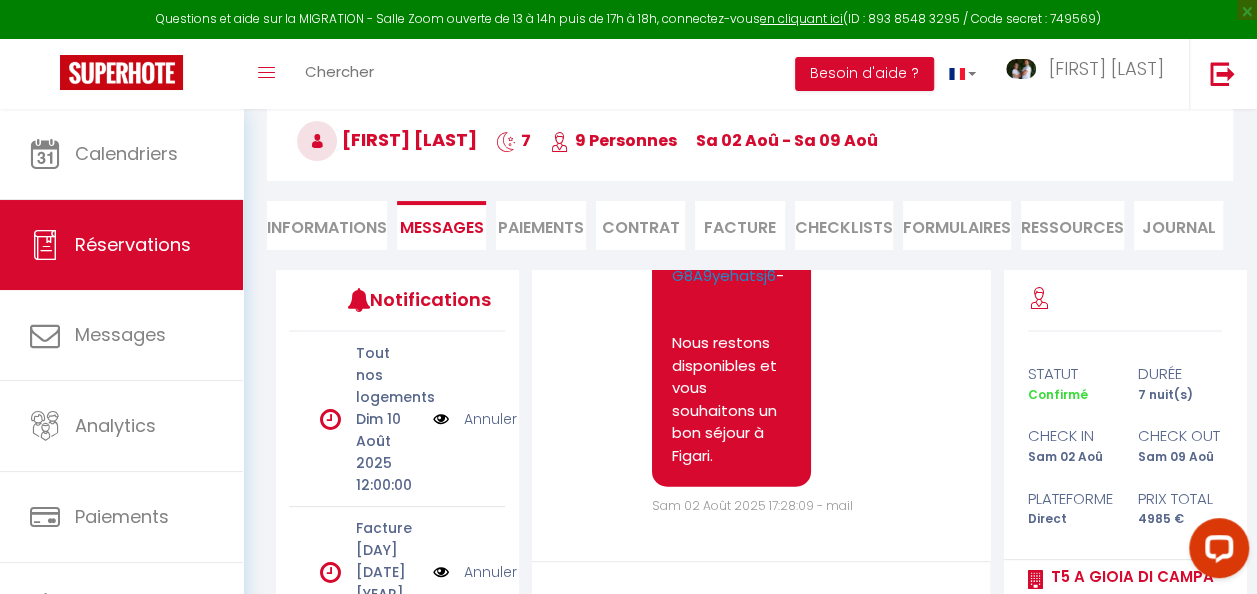 scroll, scrollTop: 300, scrollLeft: 0, axis: vertical 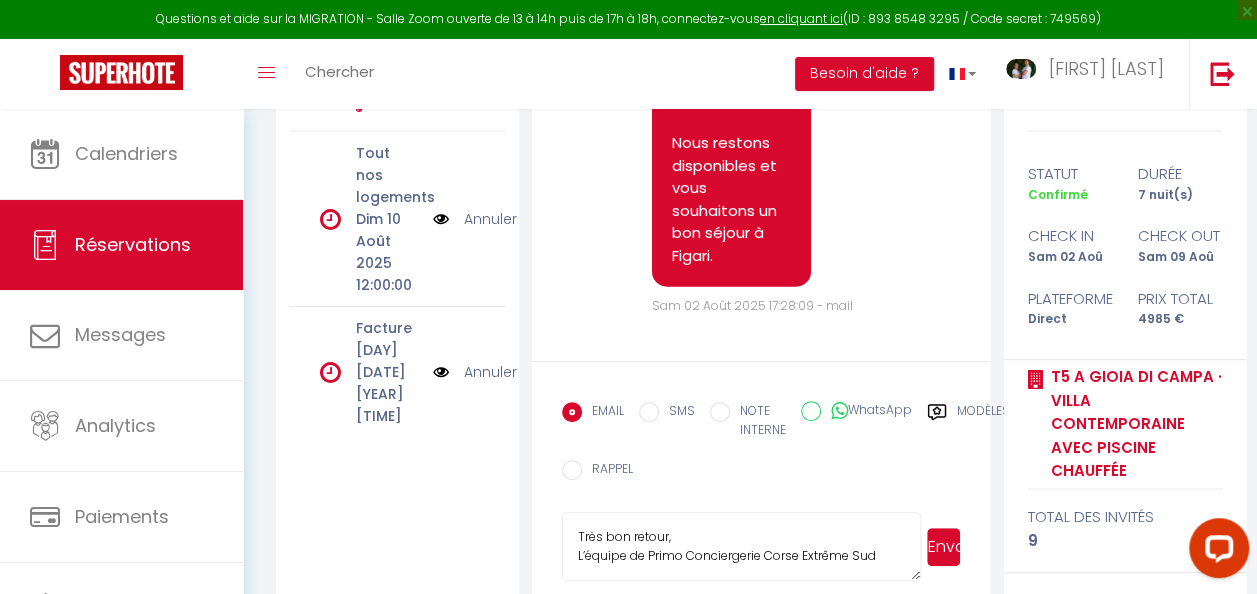 click on "Envoyer" at bounding box center [944, 547] 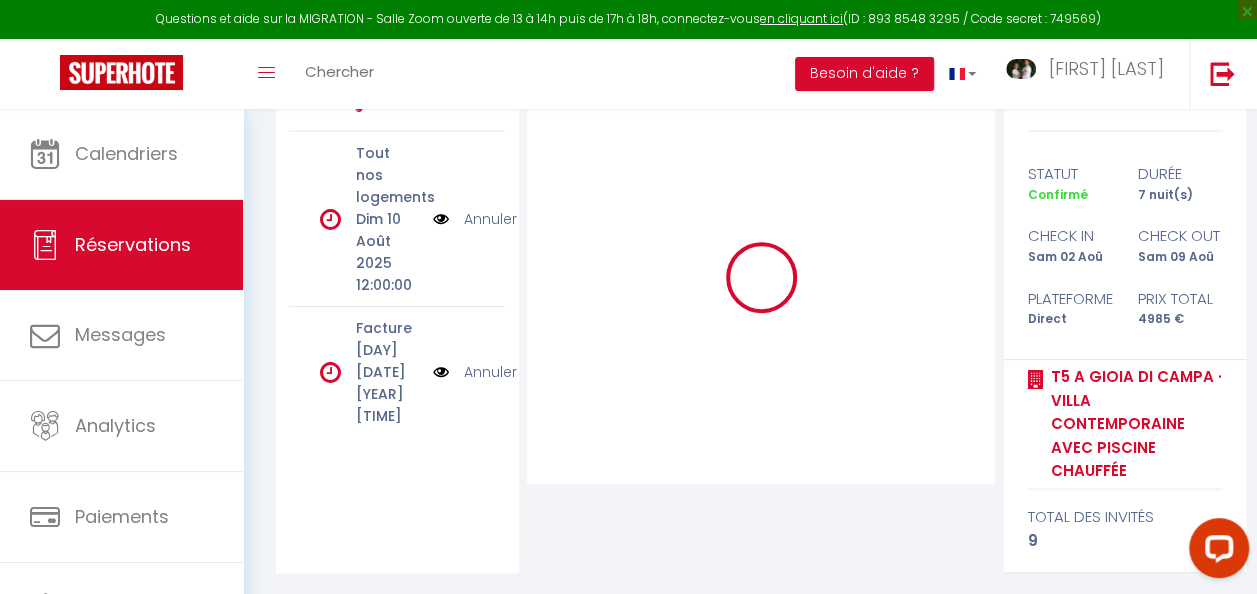 scroll, scrollTop: 0, scrollLeft: 0, axis: both 